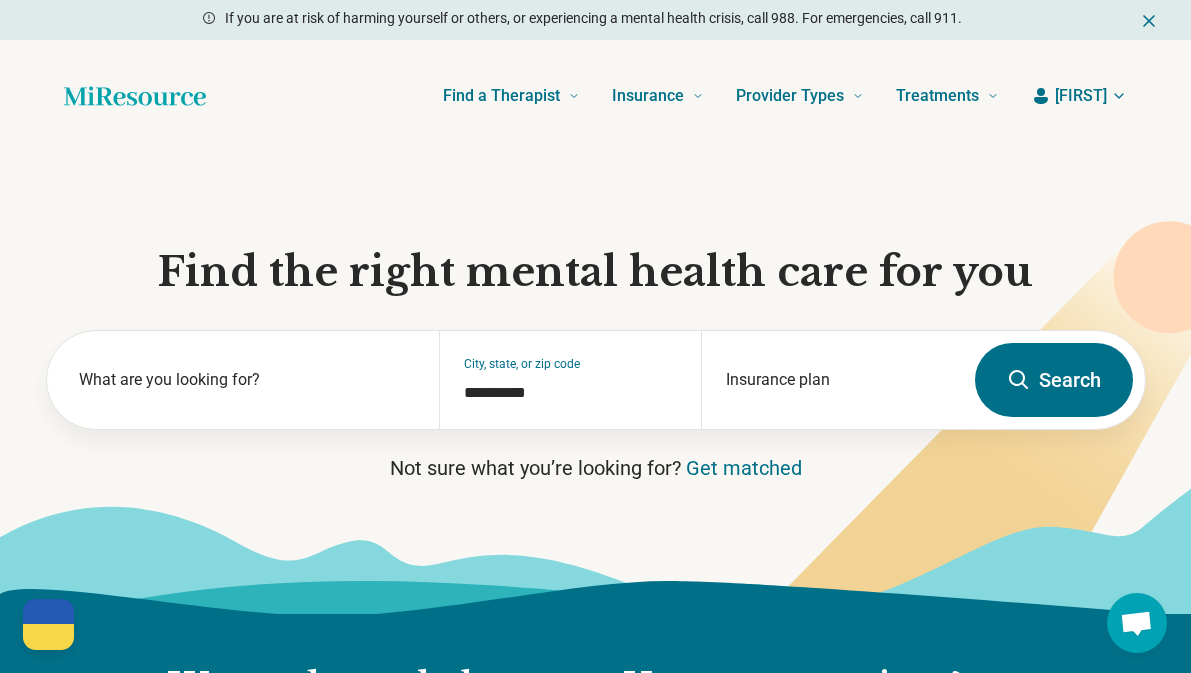 scroll, scrollTop: 0, scrollLeft: 0, axis: both 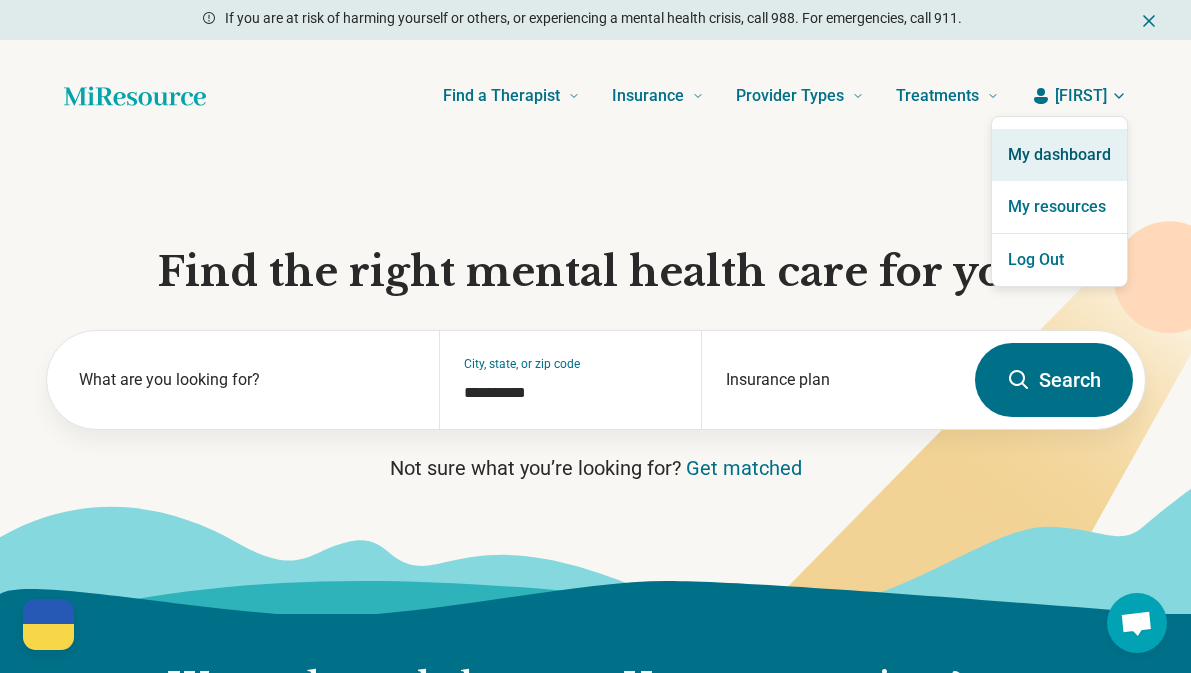 click on "My dashboard" at bounding box center (1059, 155) 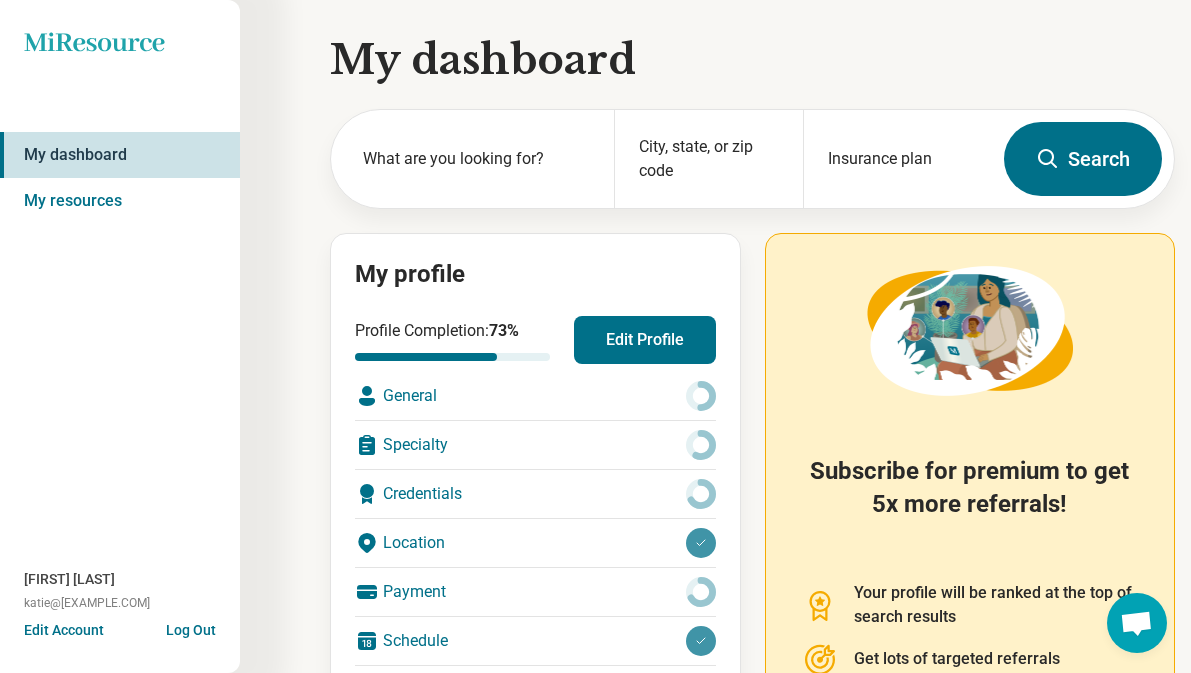 click on "General" at bounding box center (535, 396) 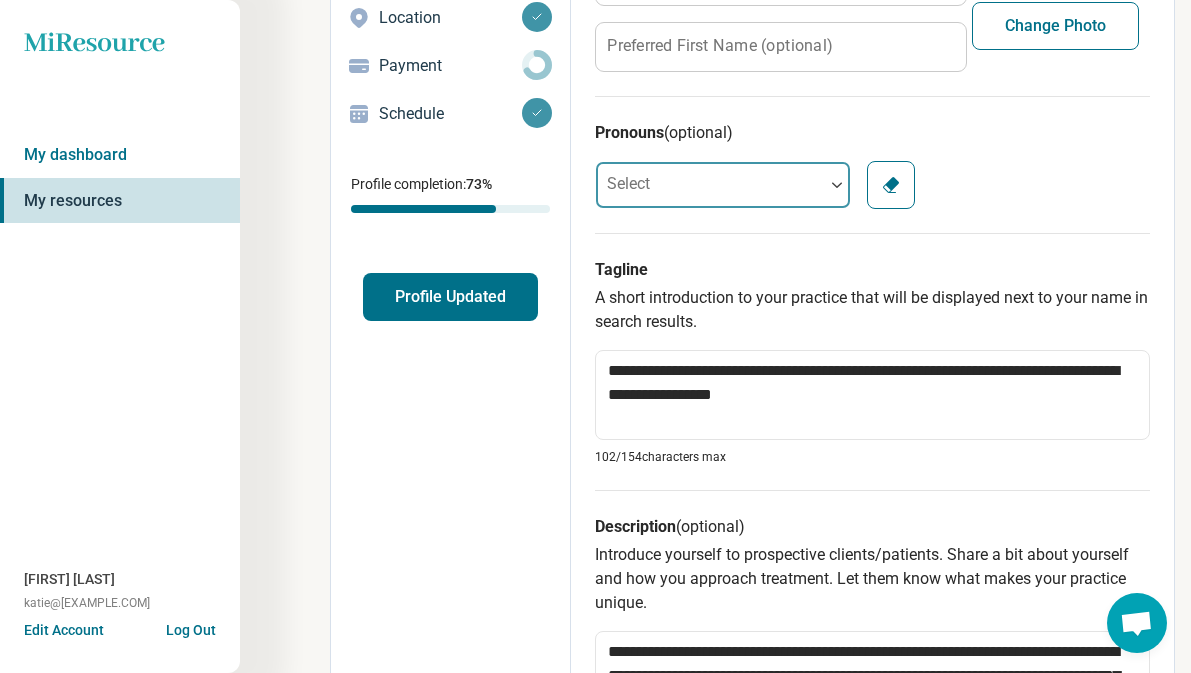 scroll, scrollTop: 333, scrollLeft: 0, axis: vertical 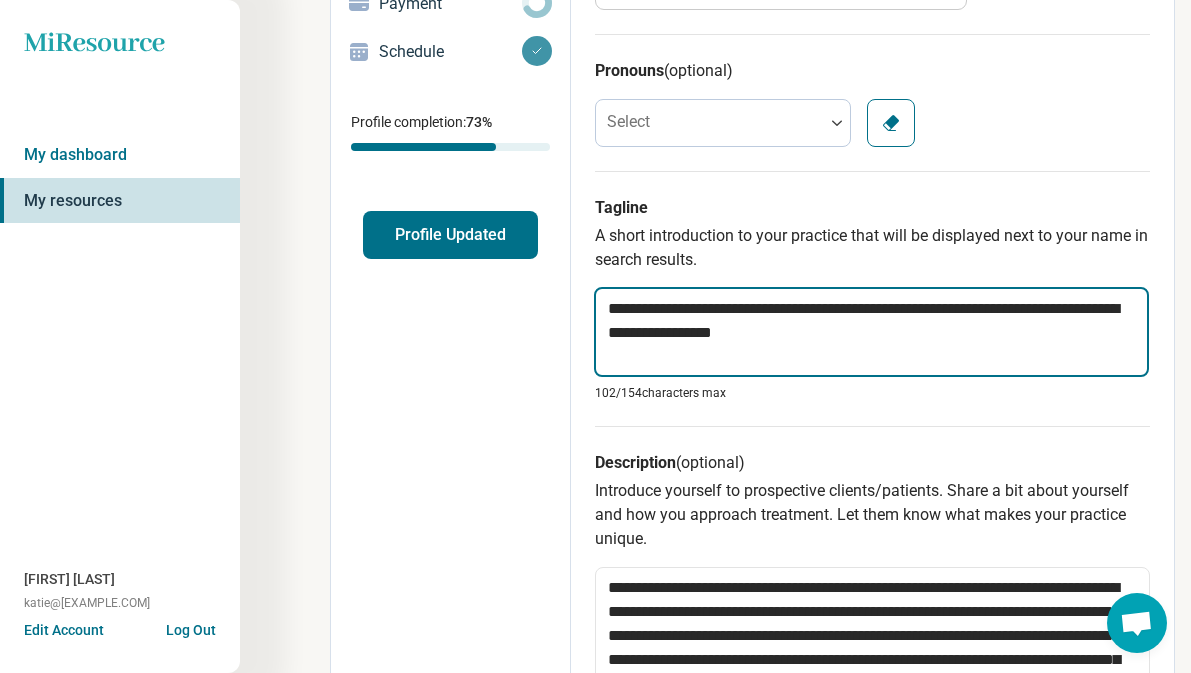 drag, startPoint x: 836, startPoint y: 338, endPoint x: 913, endPoint y: 303, distance: 84.58132 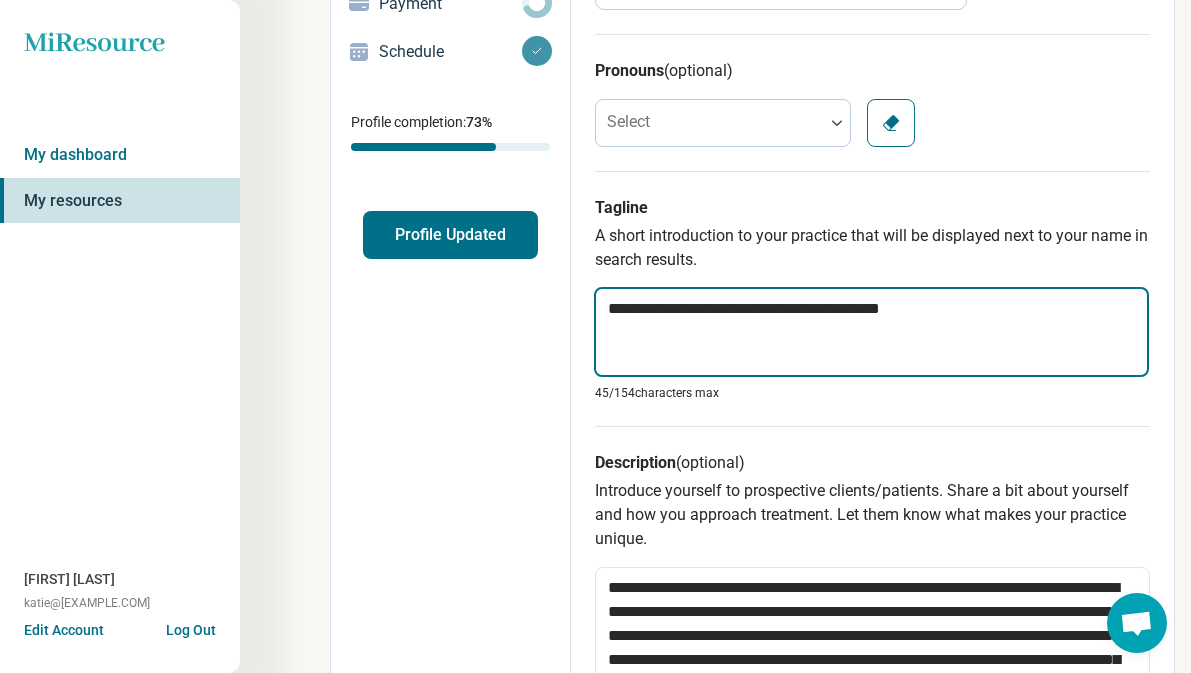 type on "*" 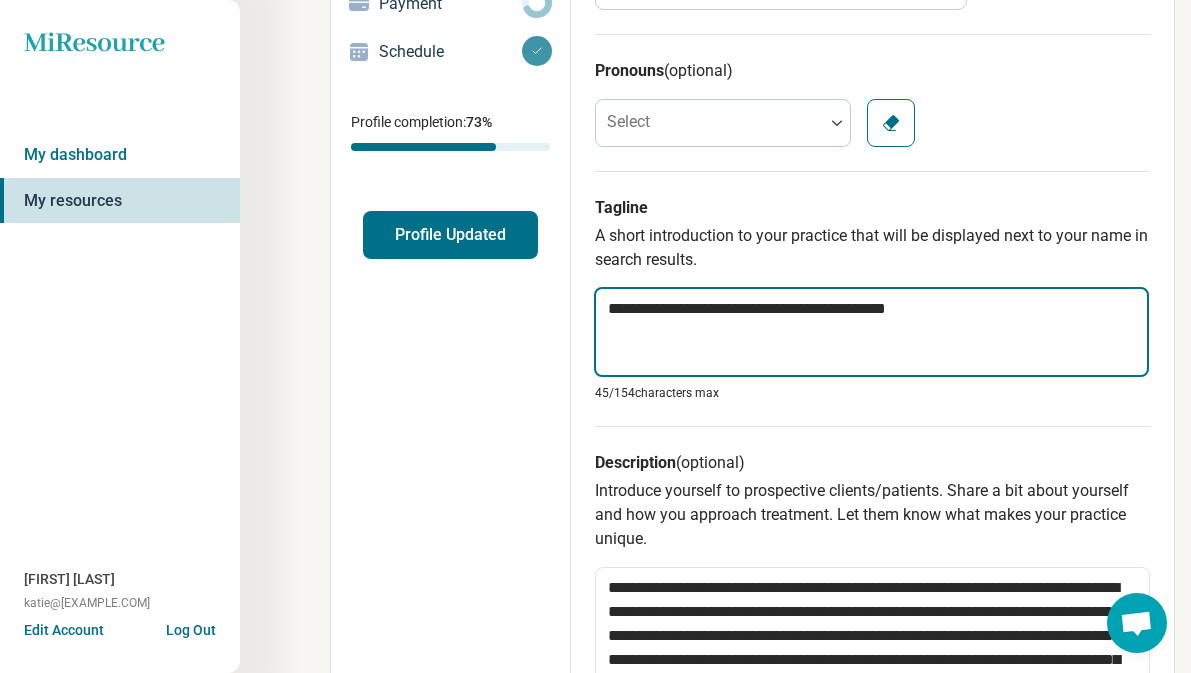 type on "*" 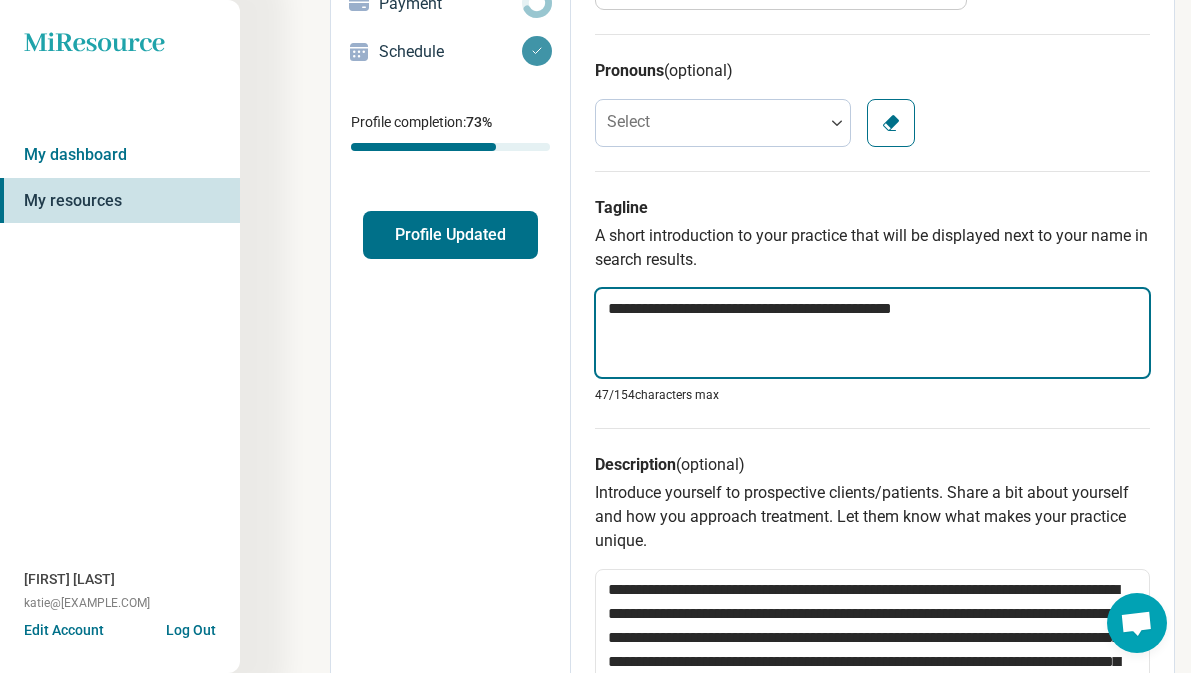 type on "*" 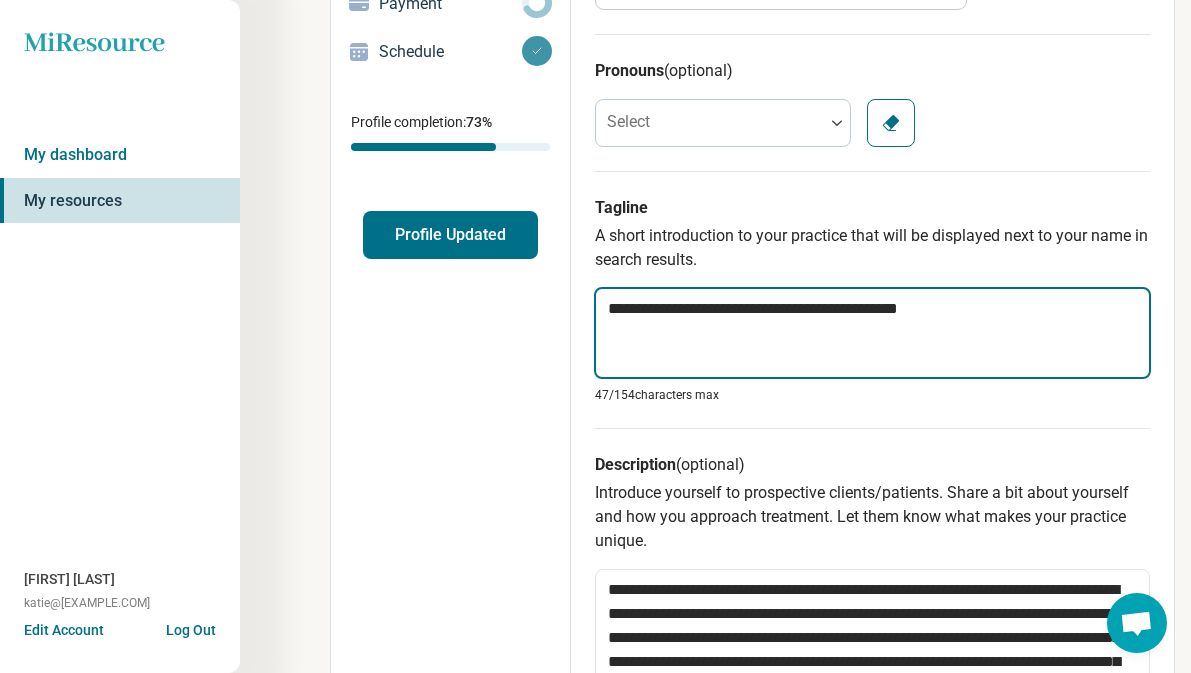 type on "*" 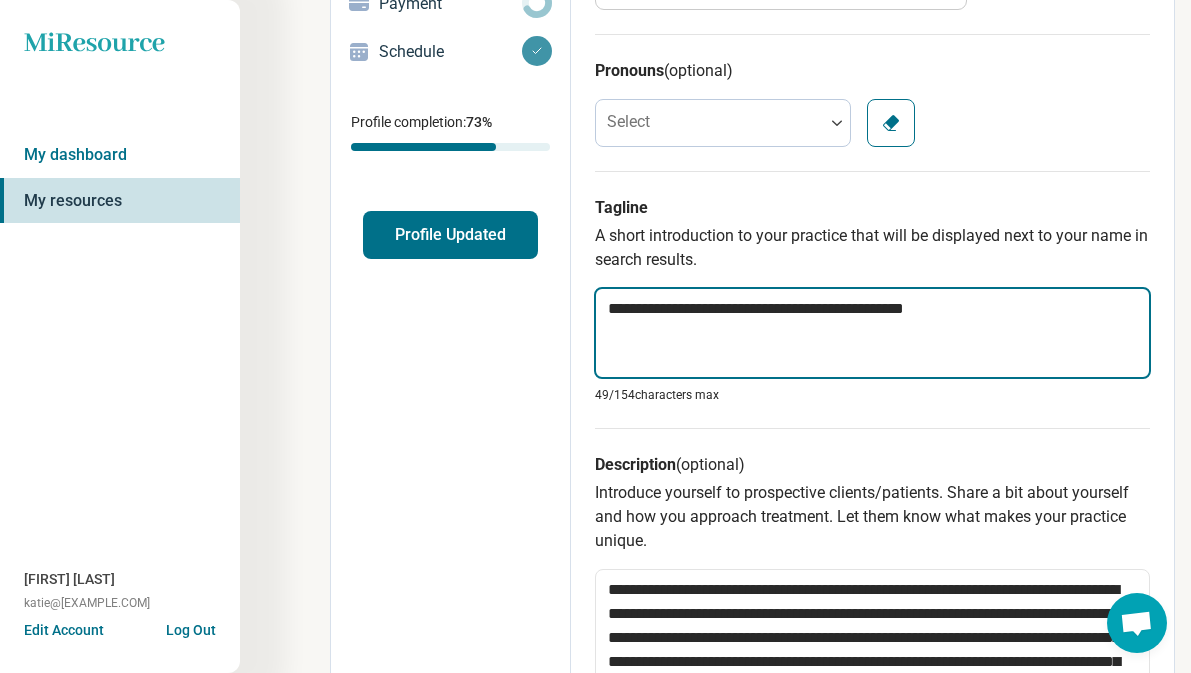 type on "*" 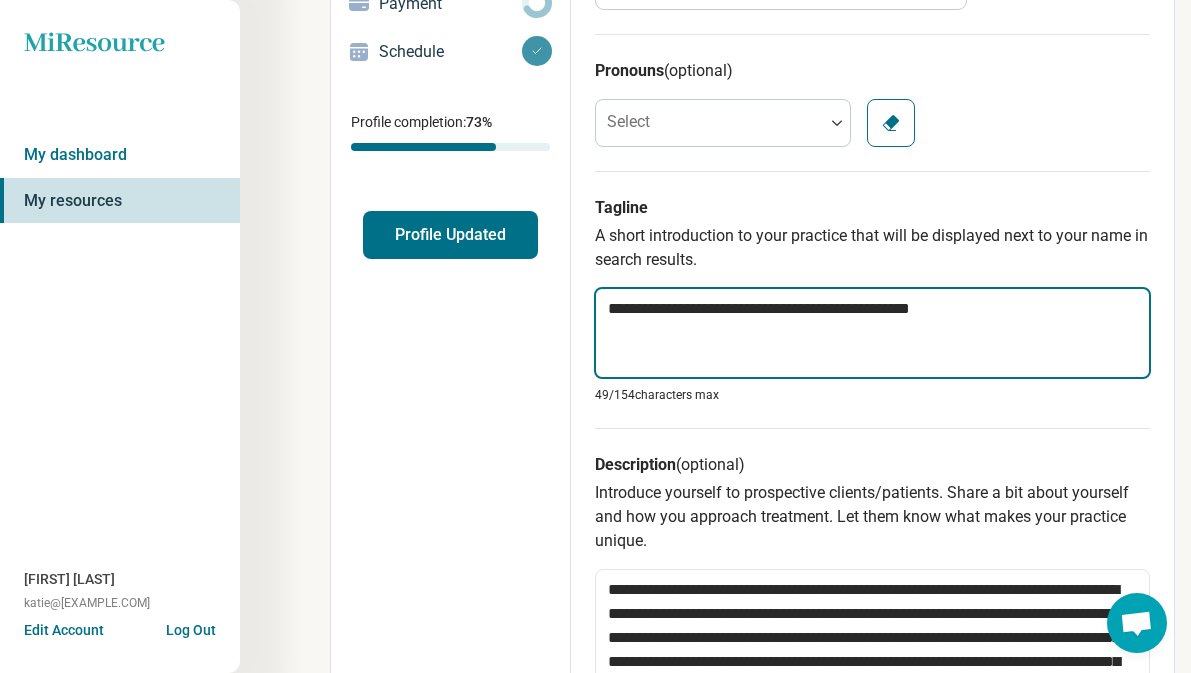 type on "*" 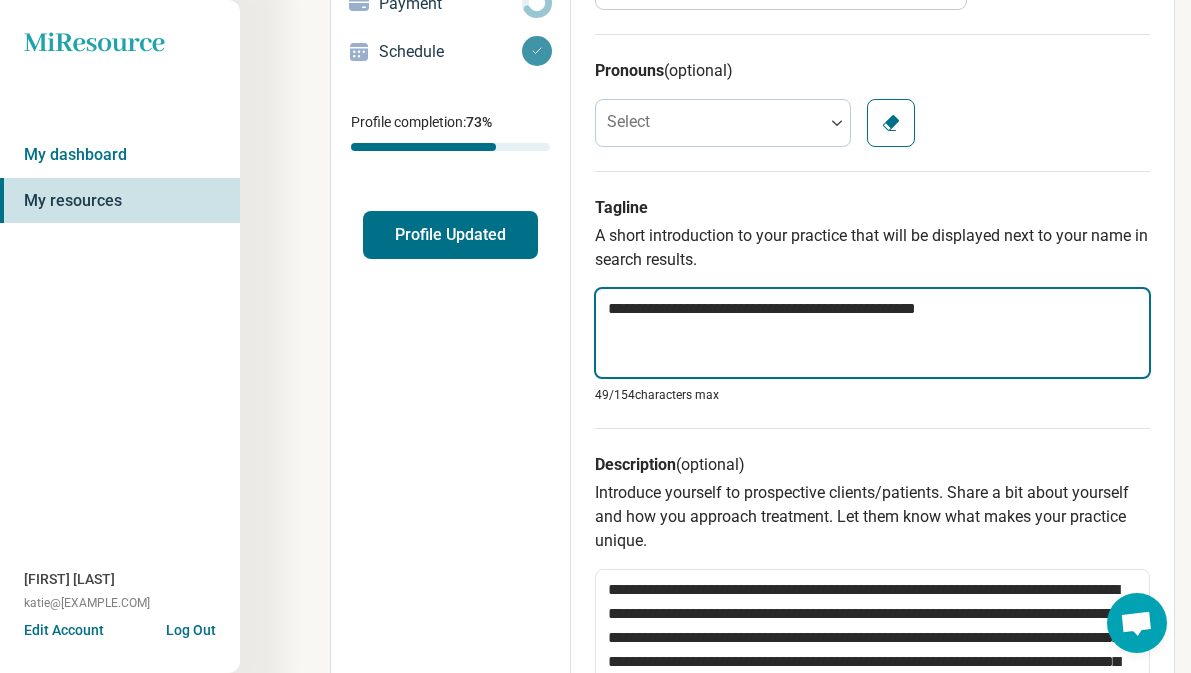type on "*" 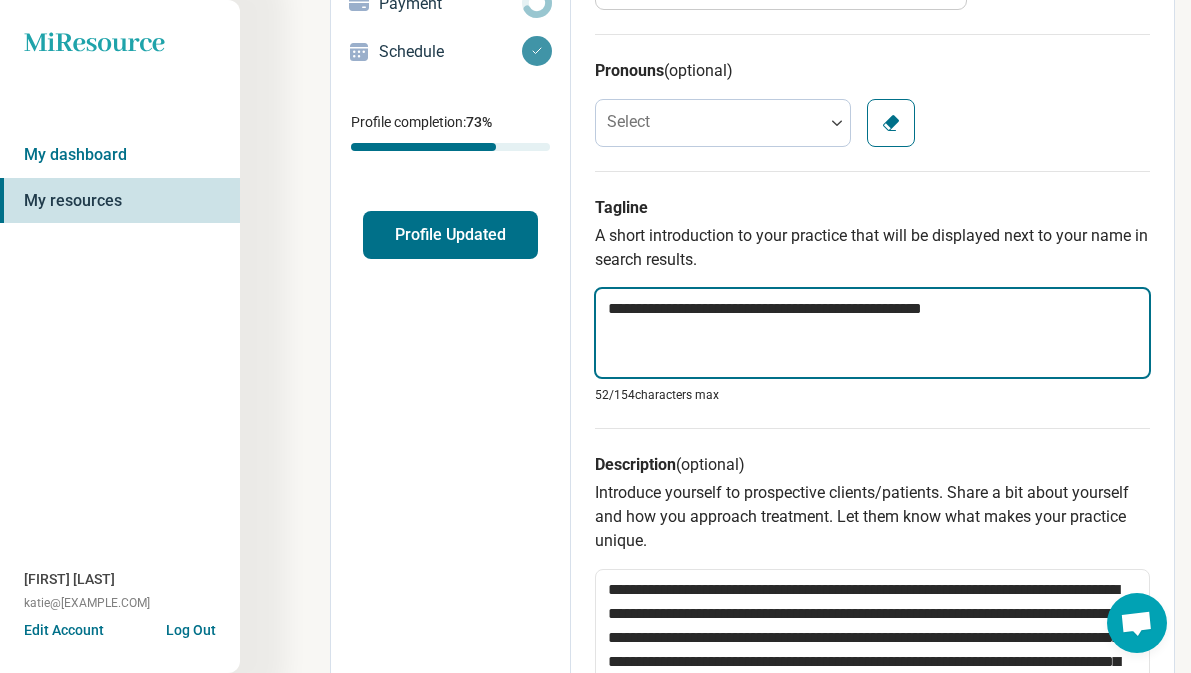 type on "*" 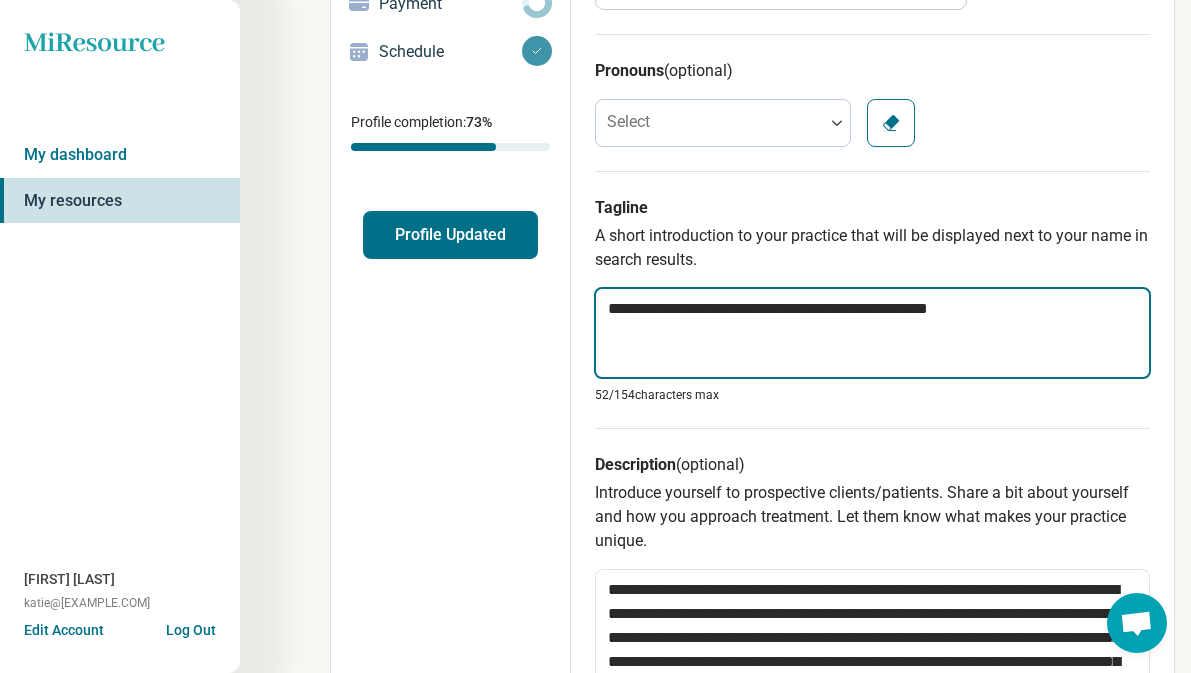 type on "*" 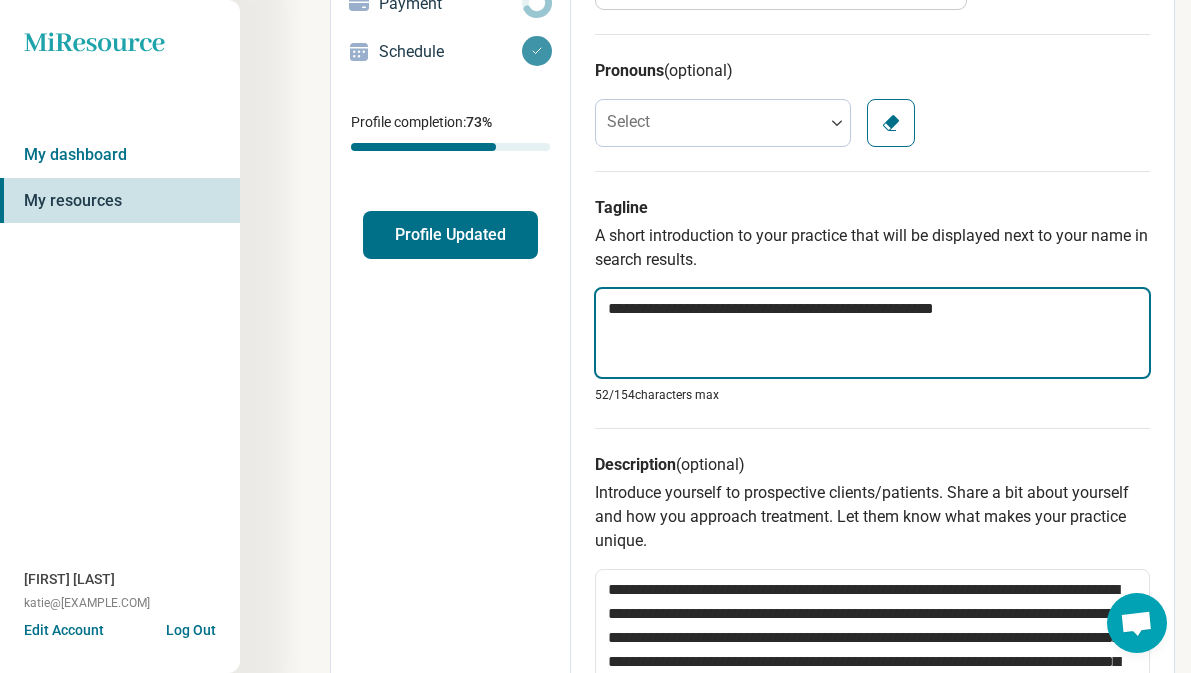 type on "*" 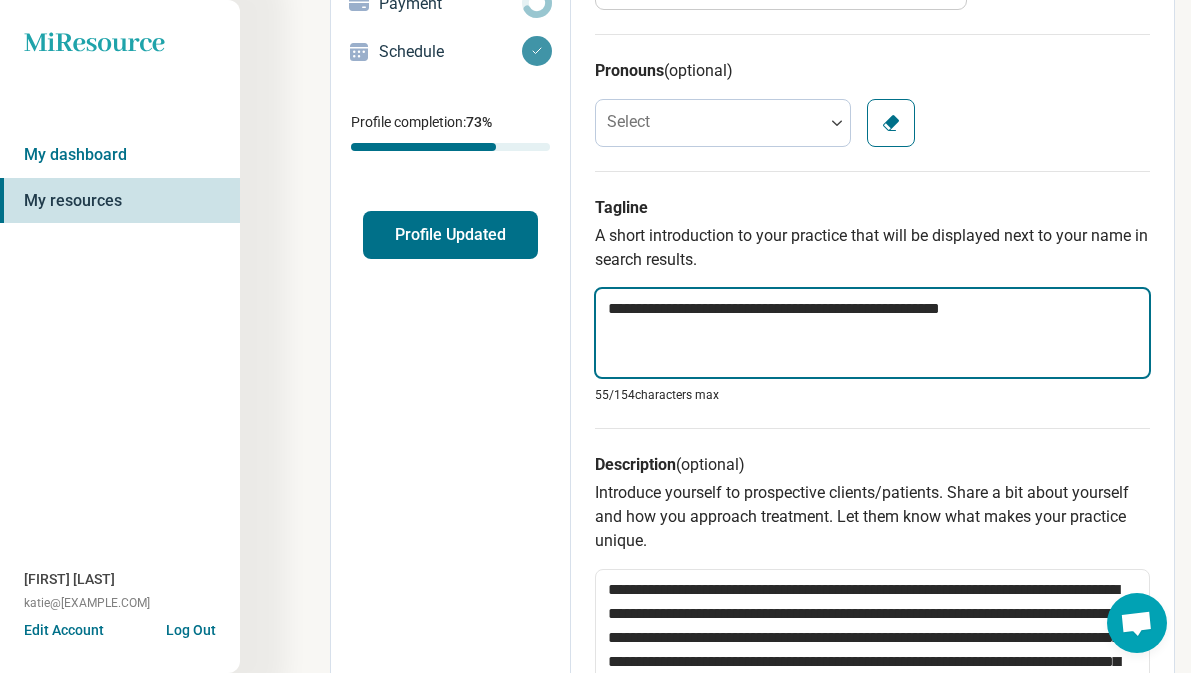 type on "*" 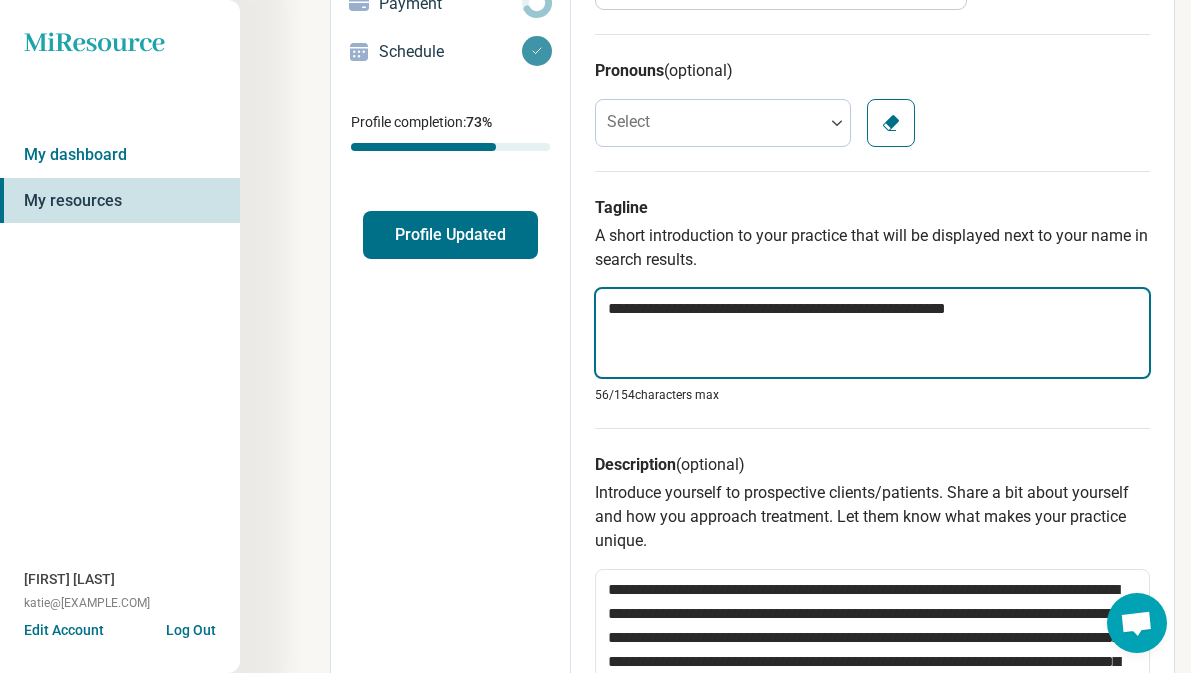 type on "*" 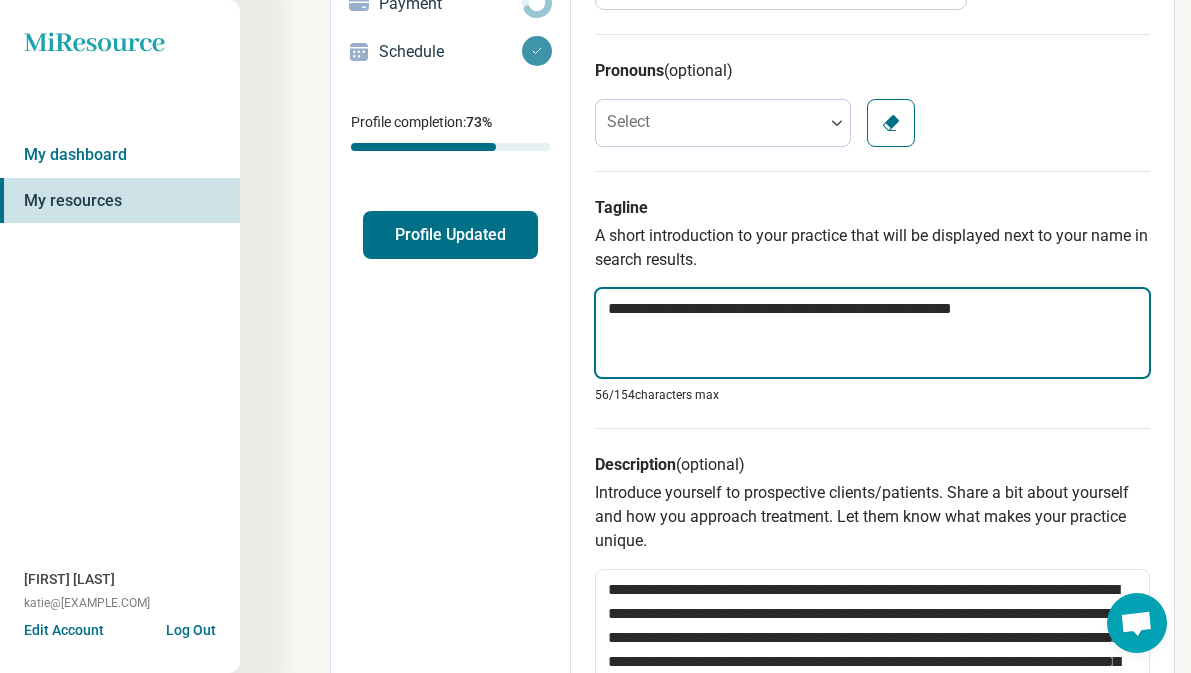 type on "*" 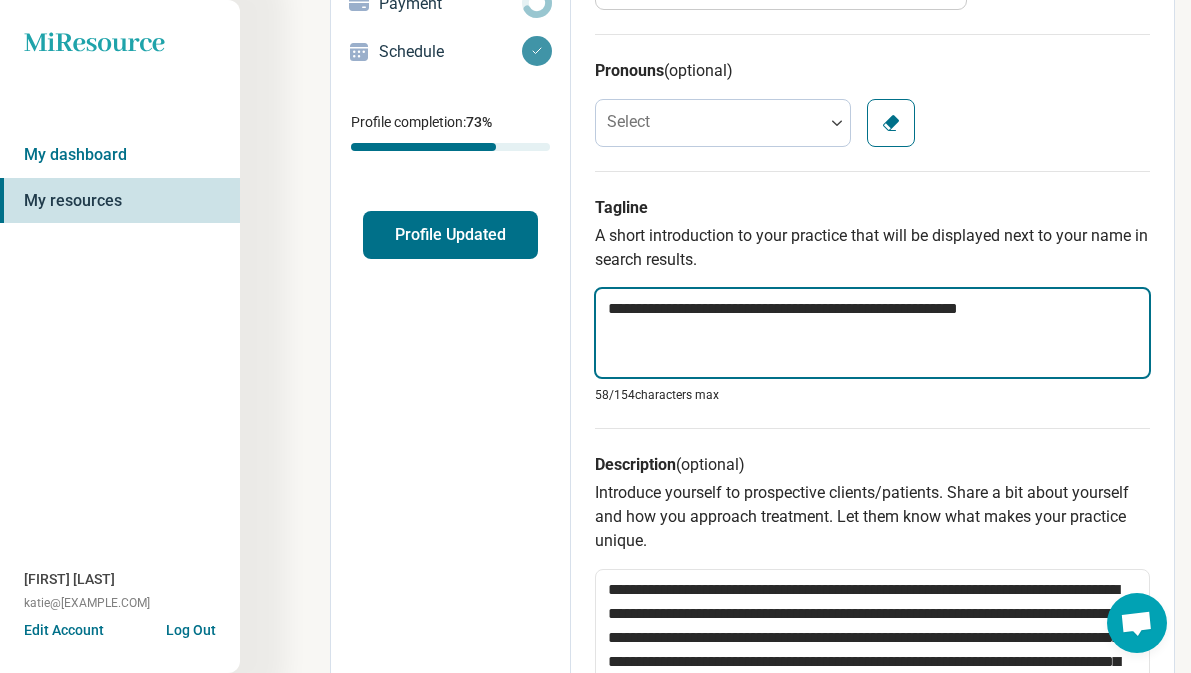 type on "*" 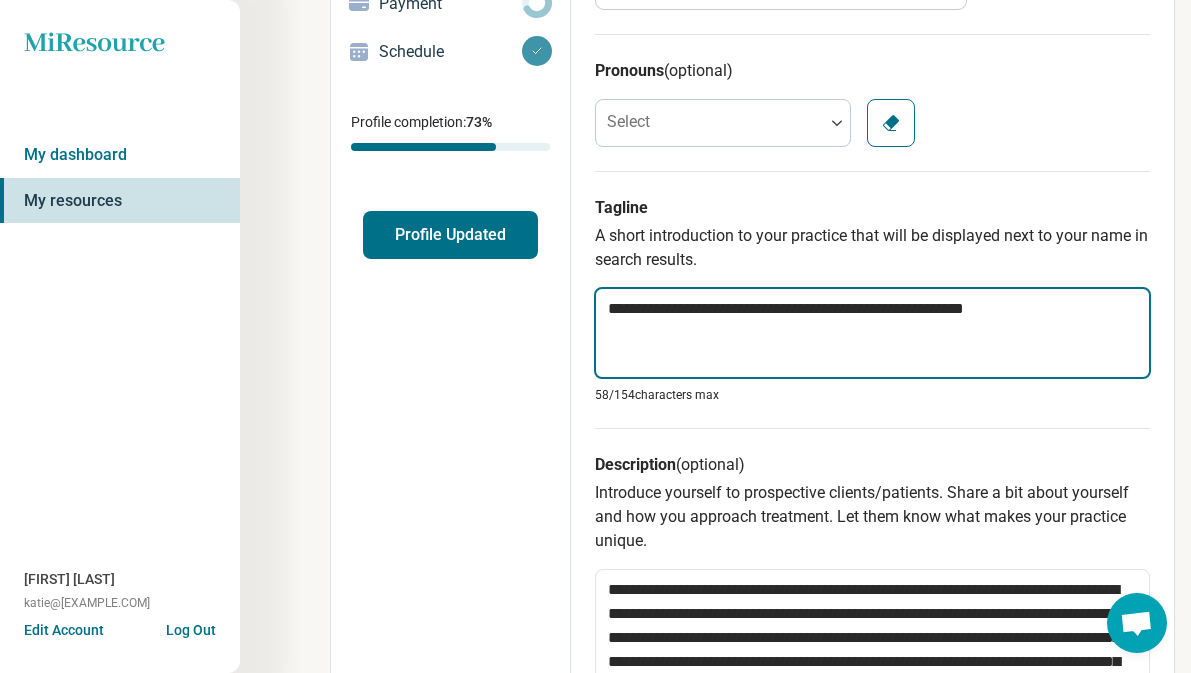 type on "**********" 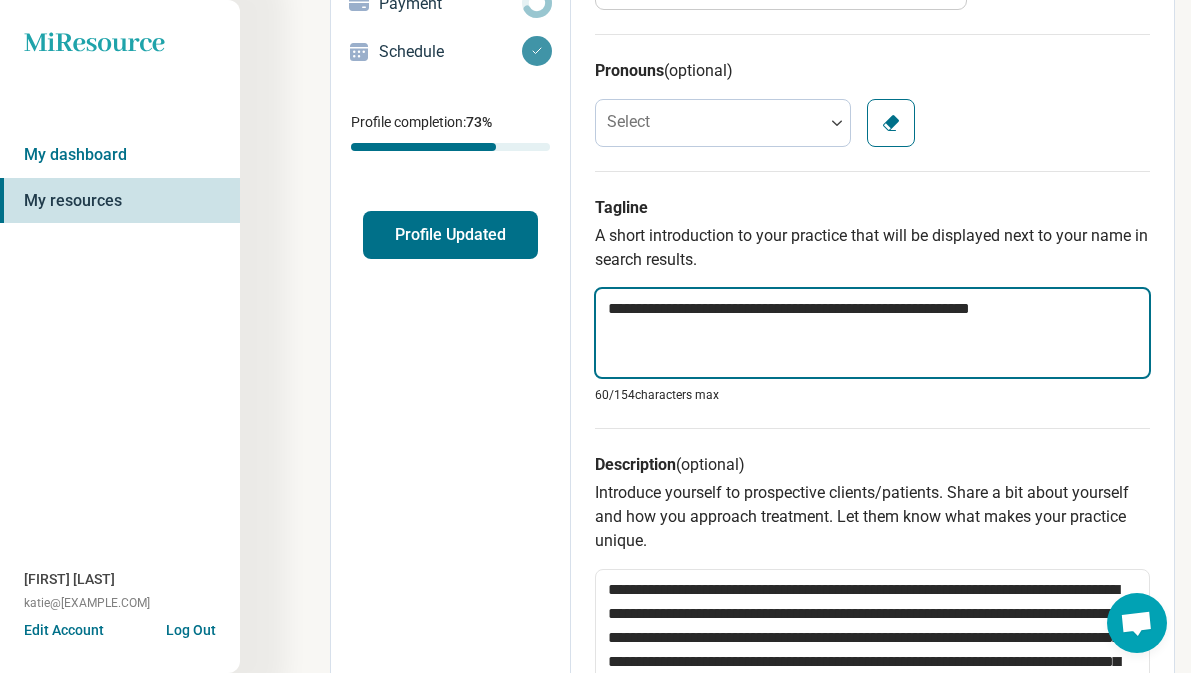 type on "*" 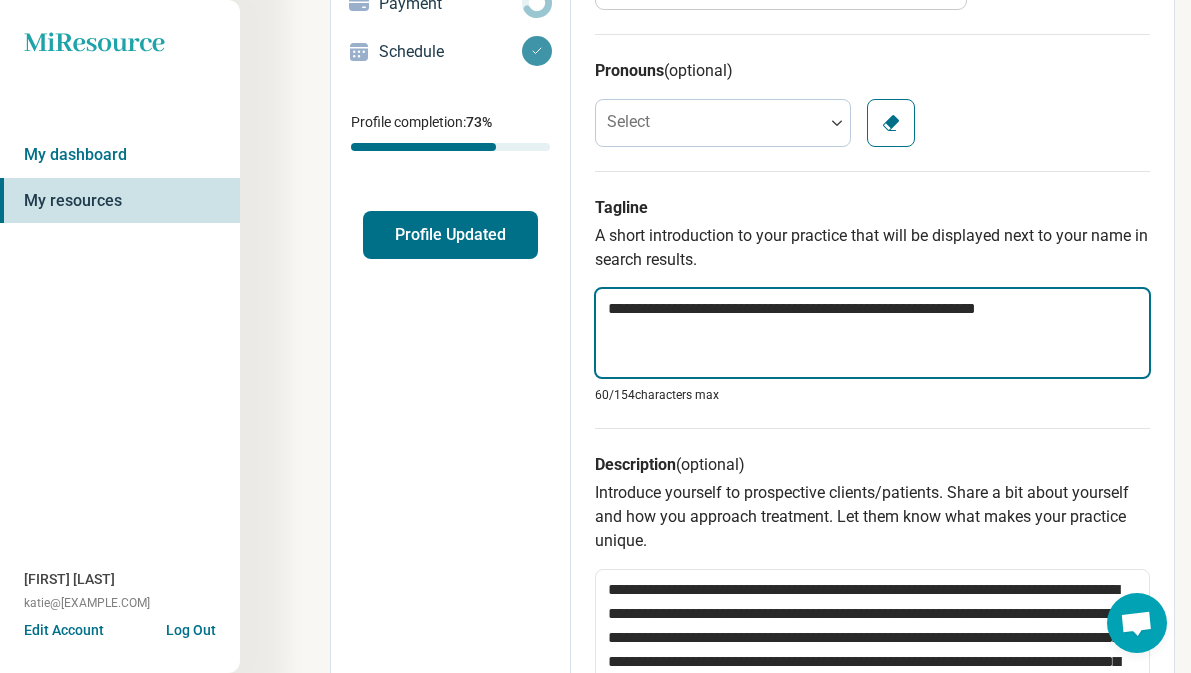 type on "**********" 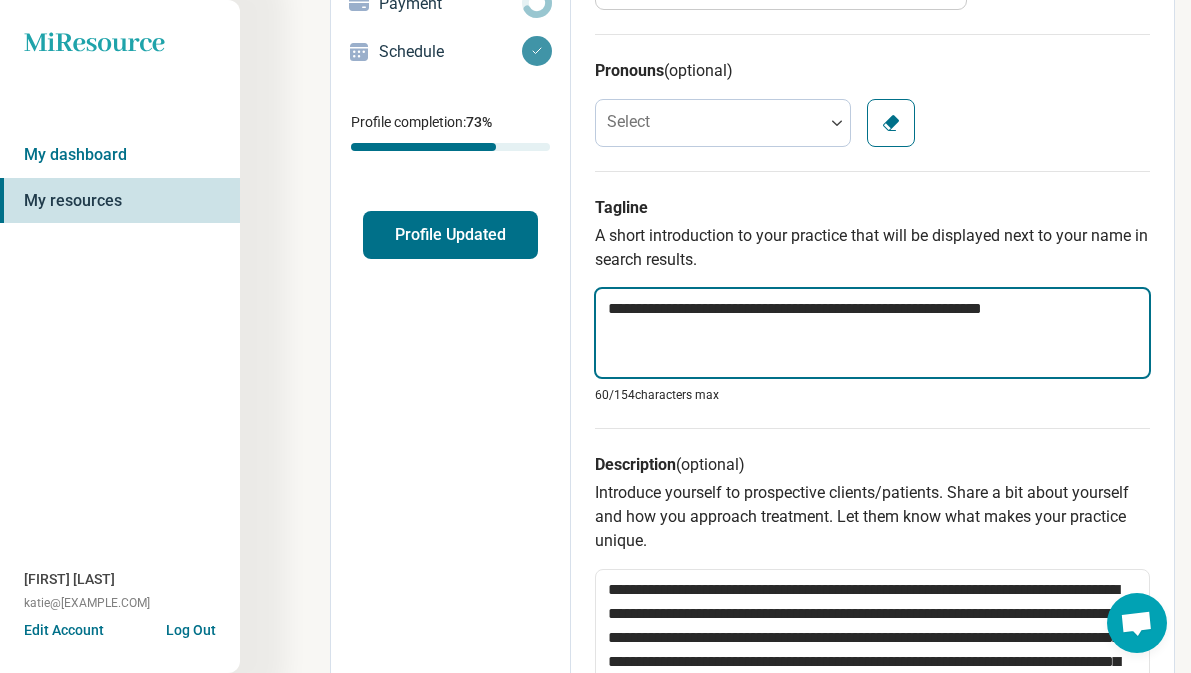 type on "*" 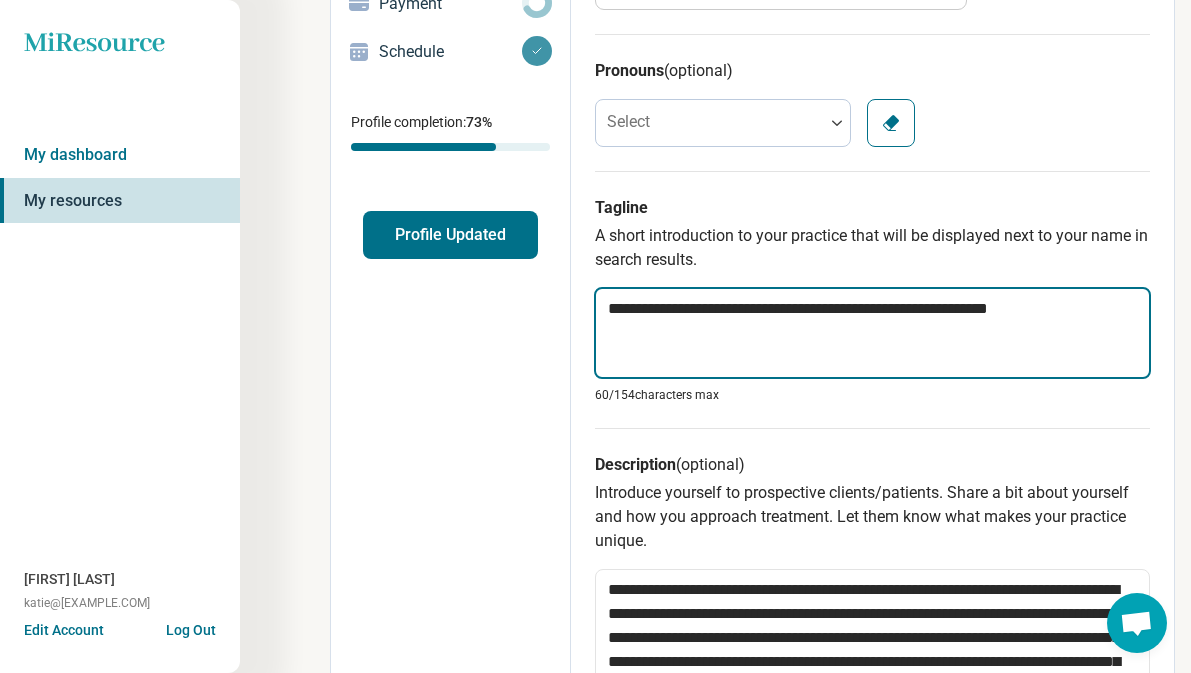 type on "*" 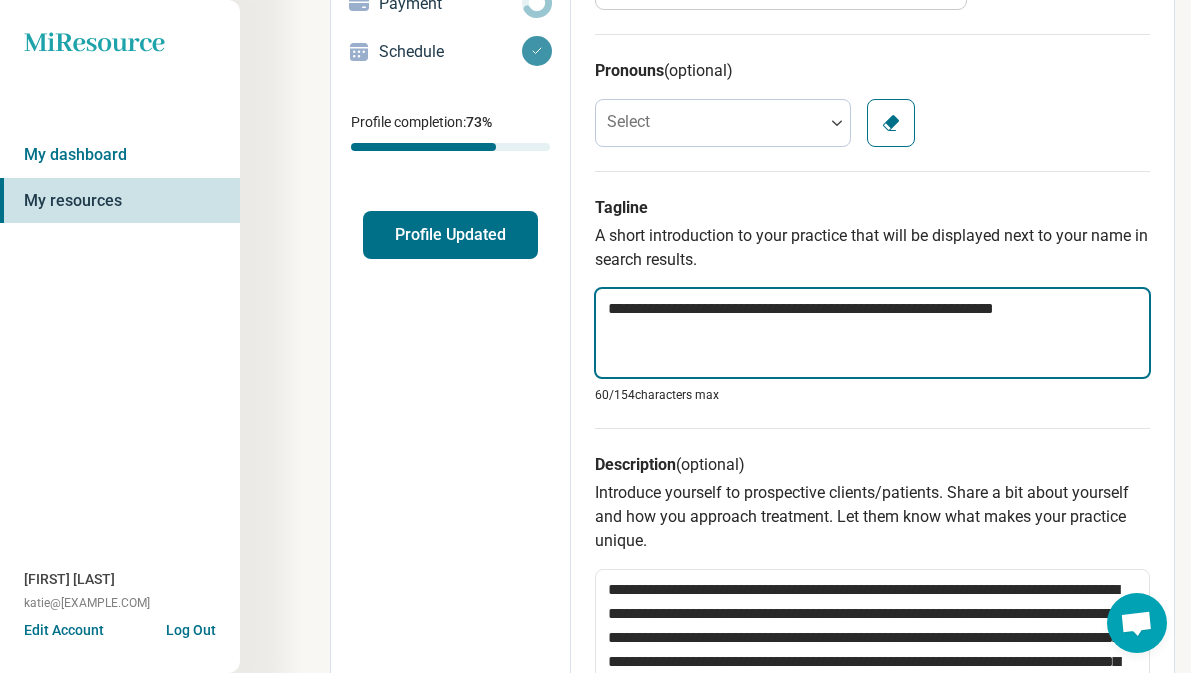 type on "*" 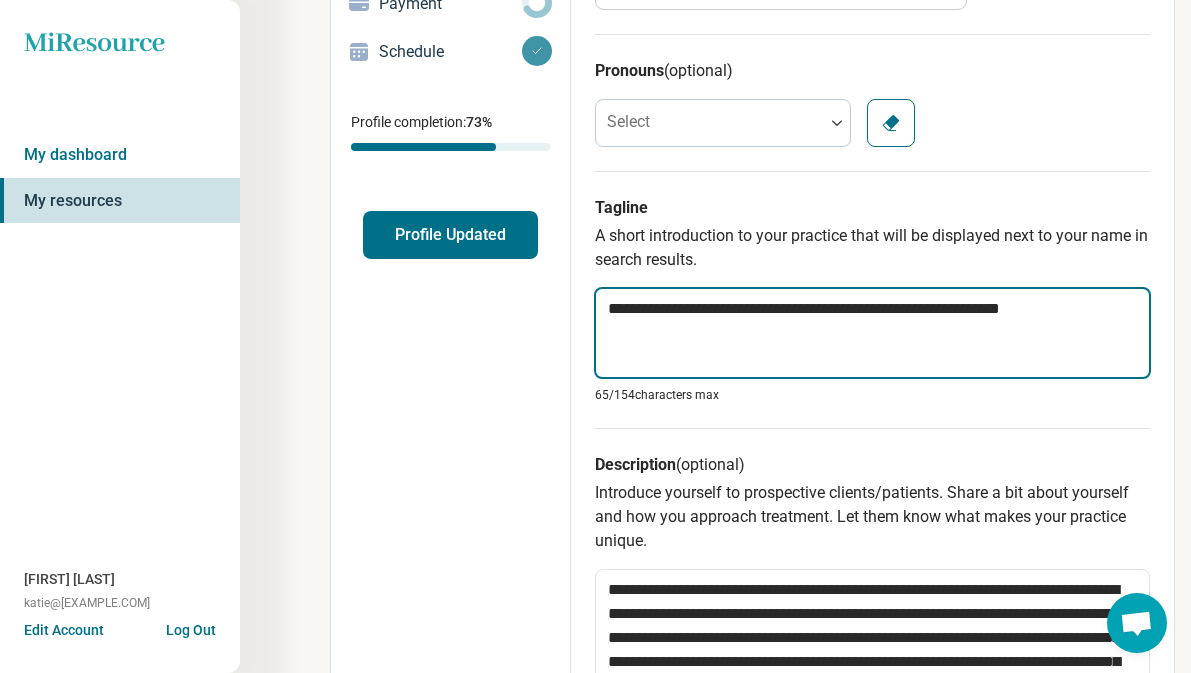 click on "**********" at bounding box center (872, 333) 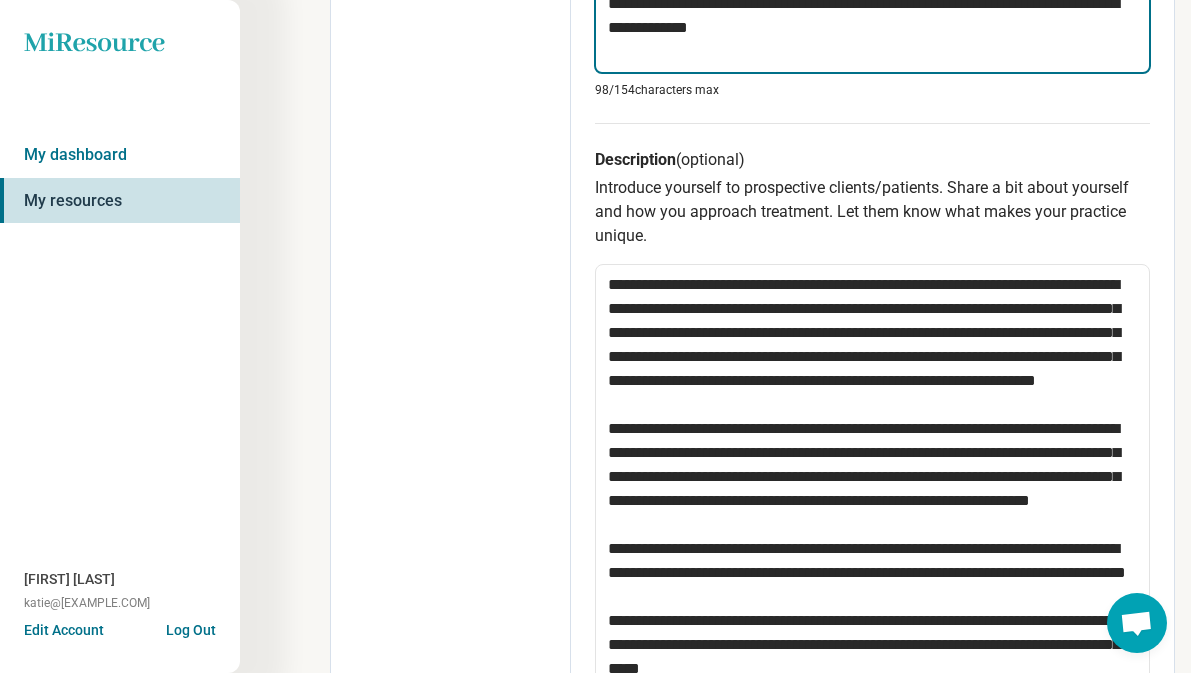 scroll, scrollTop: 632, scrollLeft: 0, axis: vertical 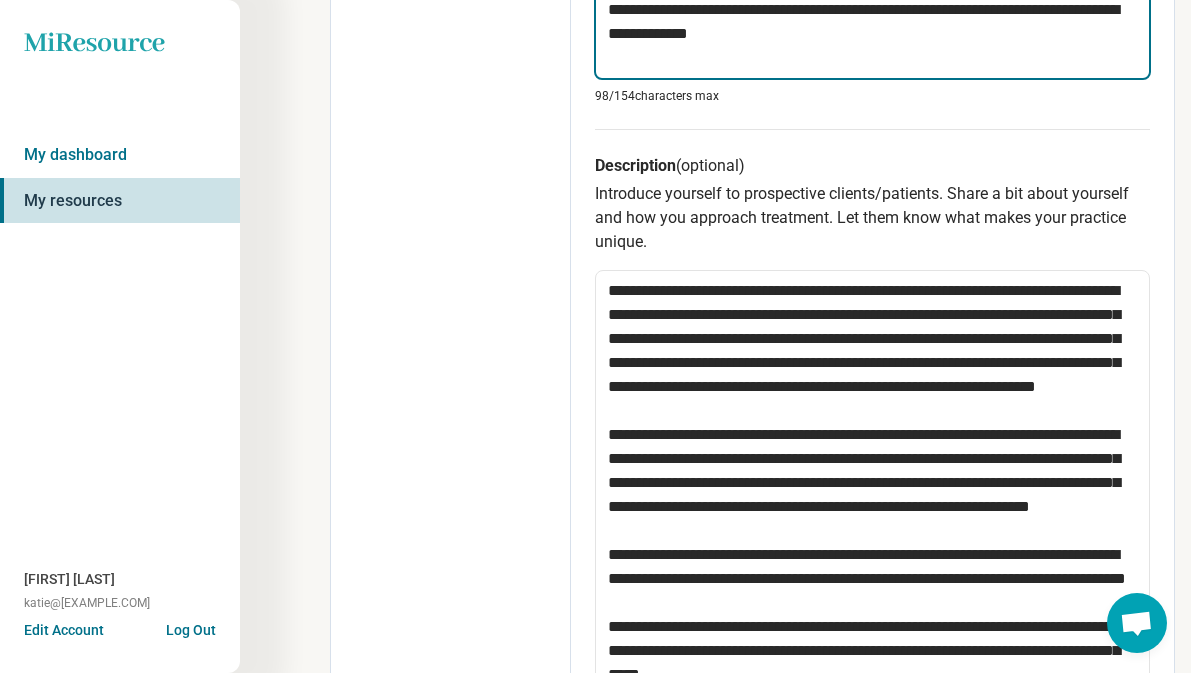 type on "**********" 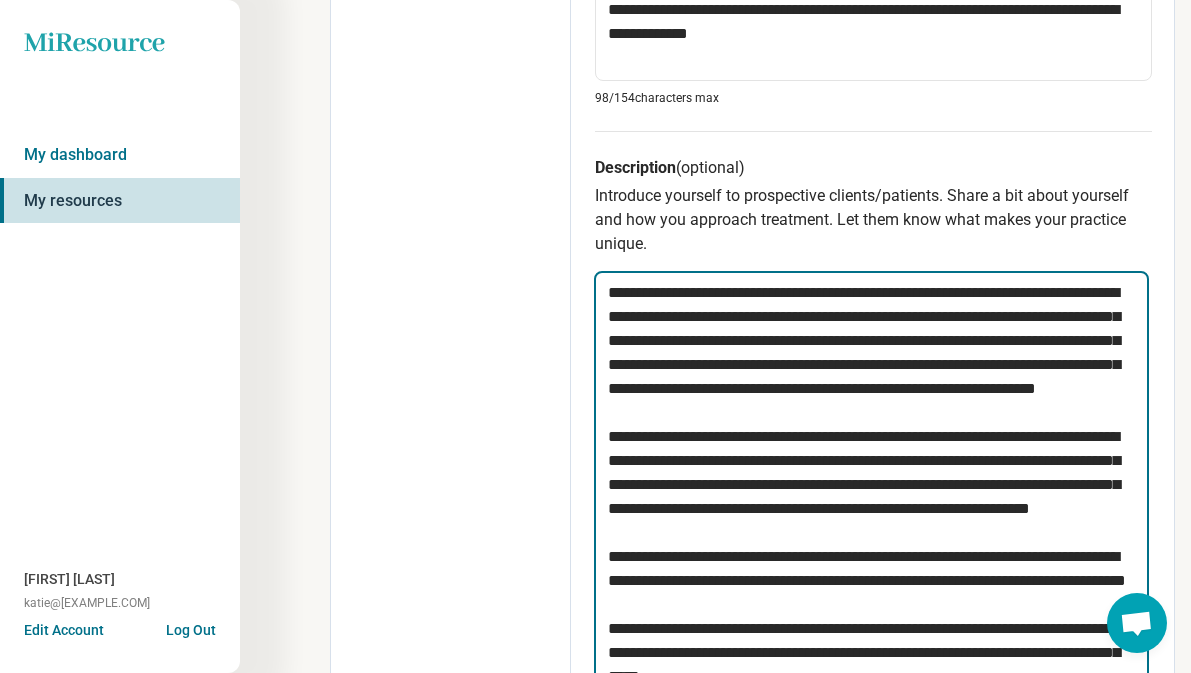 click at bounding box center [871, 520] 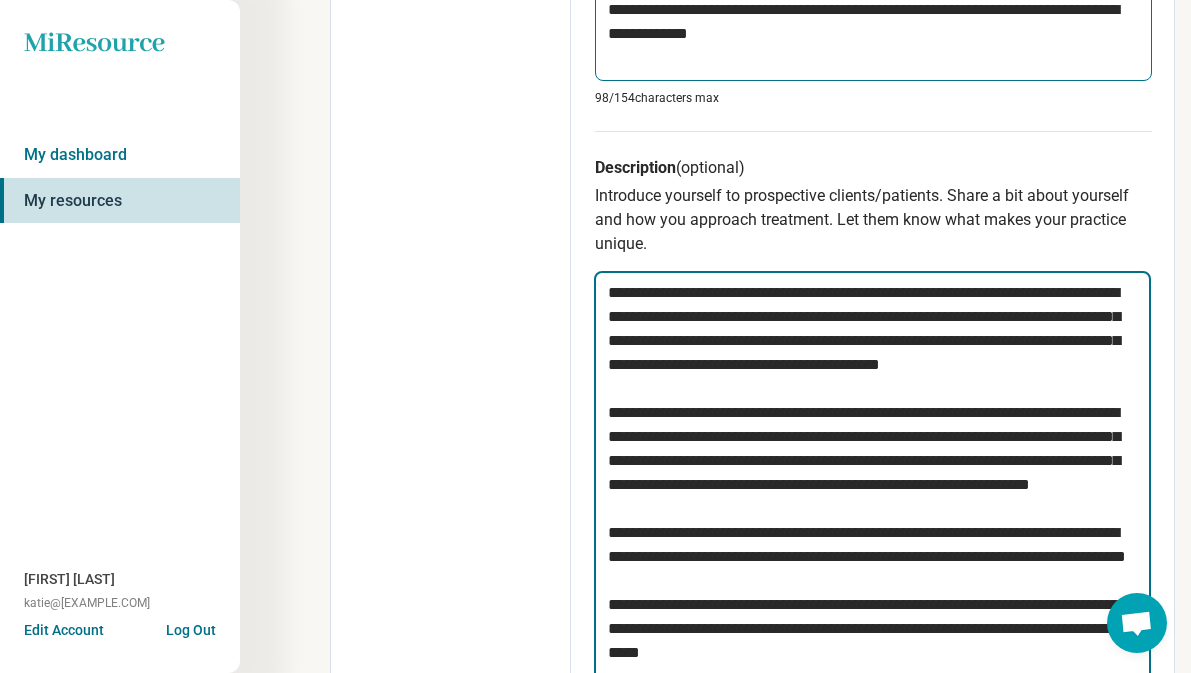 type on "**********" 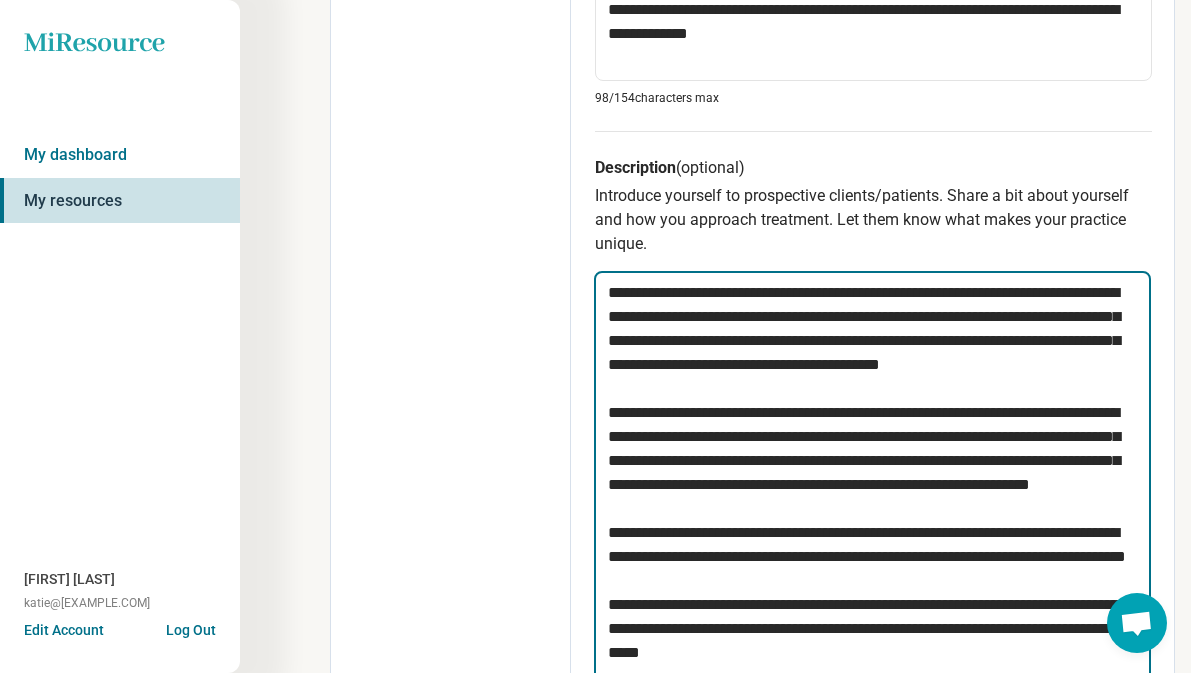 click on "**********" at bounding box center (872, 509) 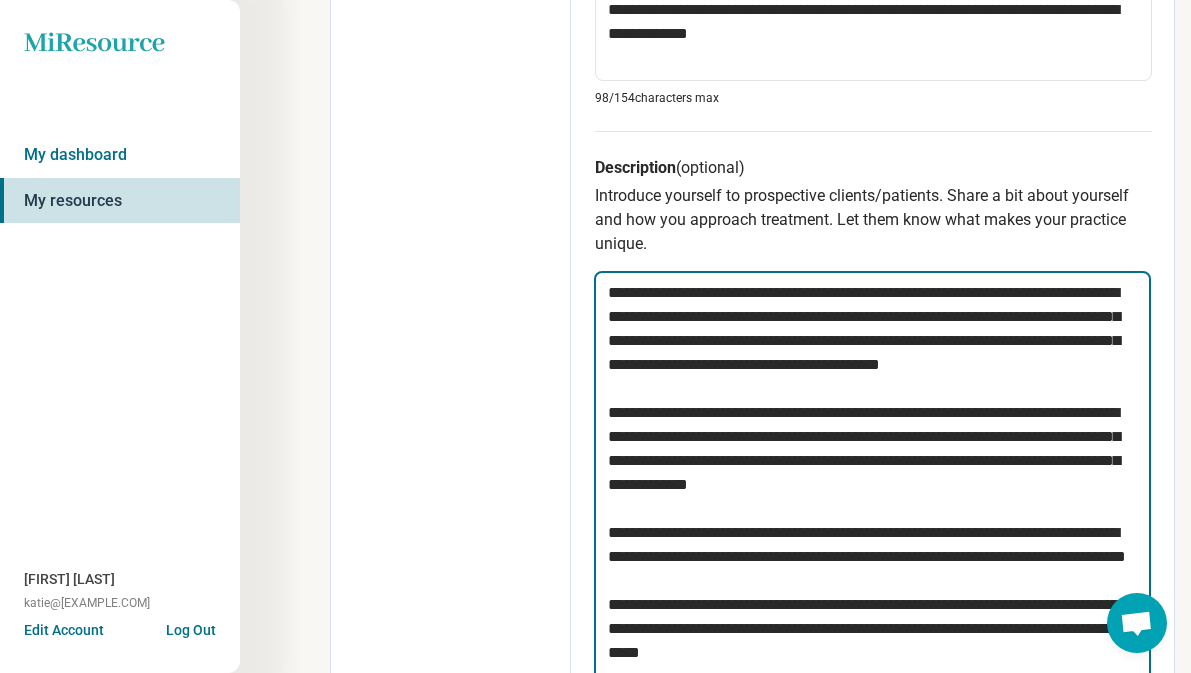 type on "**********" 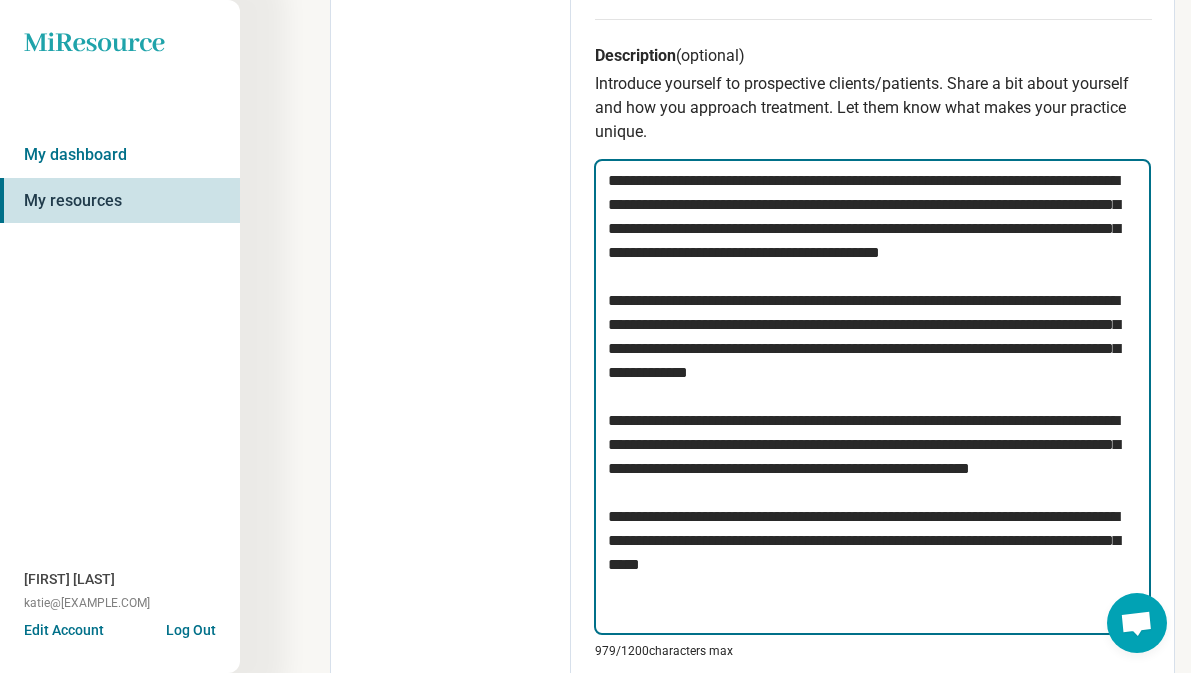 scroll, scrollTop: 771, scrollLeft: 0, axis: vertical 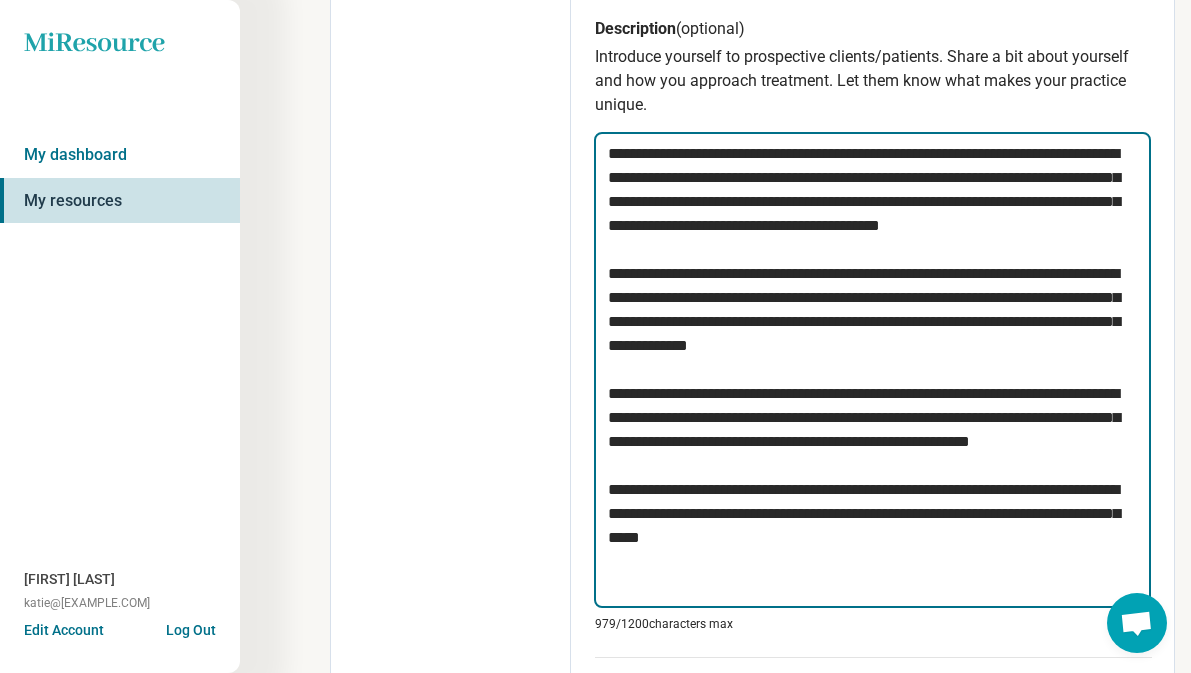 drag, startPoint x: 1016, startPoint y: 539, endPoint x: 568, endPoint y: 539, distance: 448 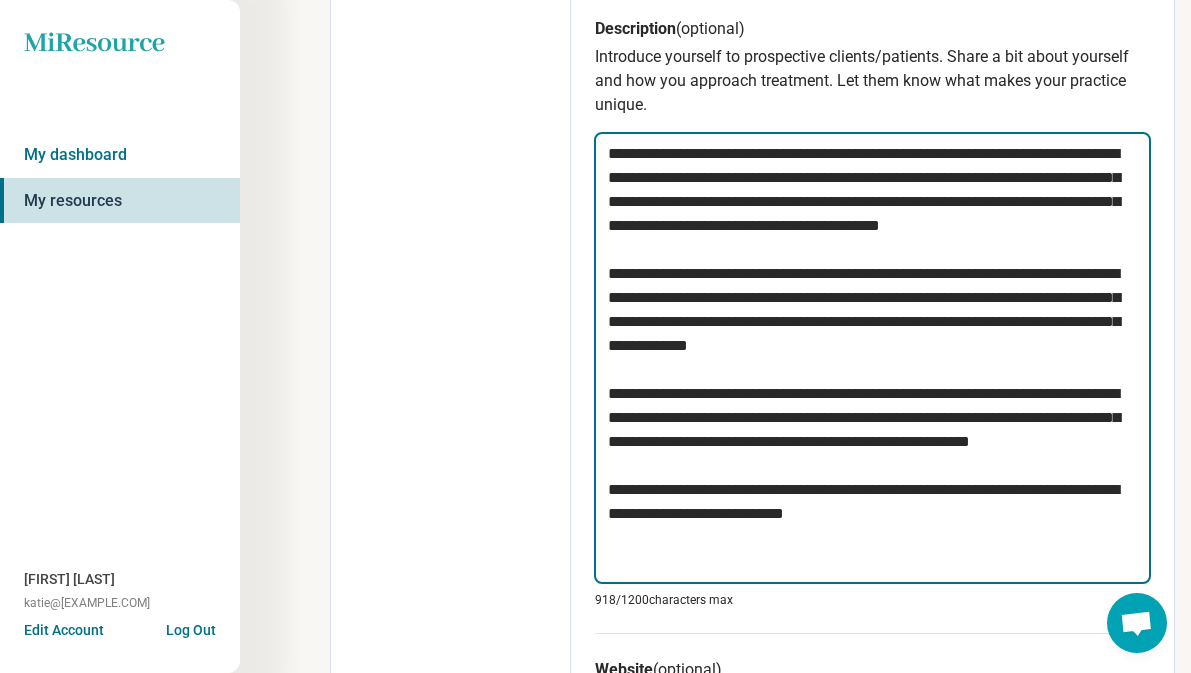 type on "**********" 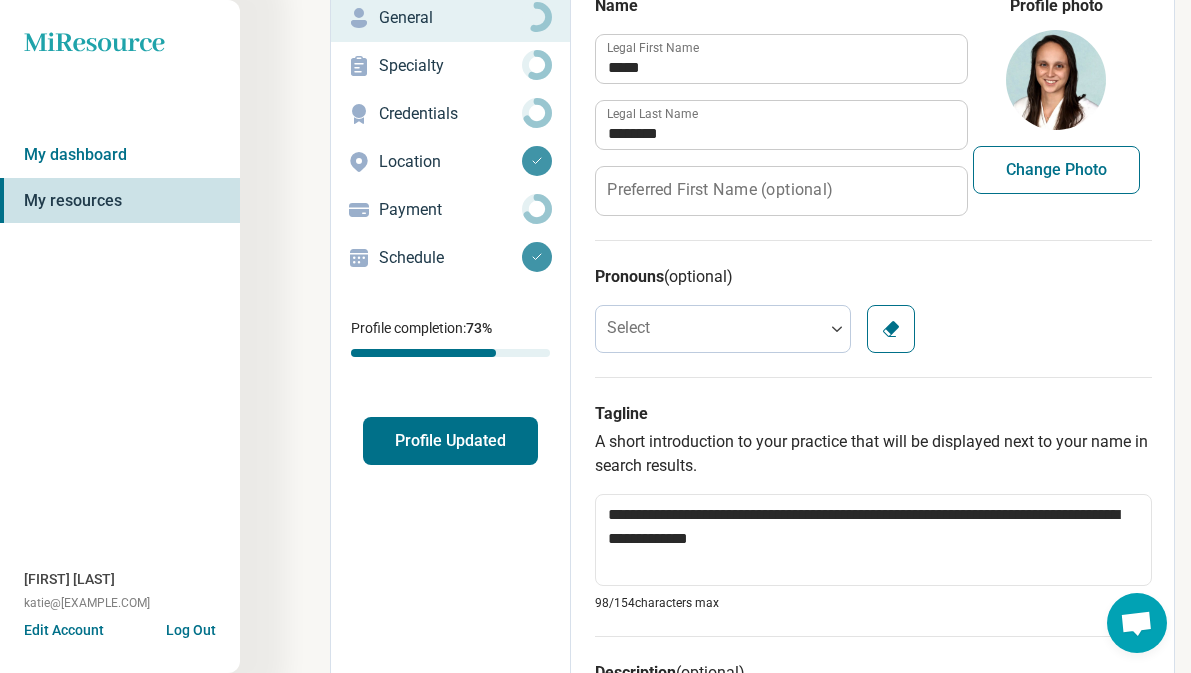 scroll, scrollTop: 0, scrollLeft: 0, axis: both 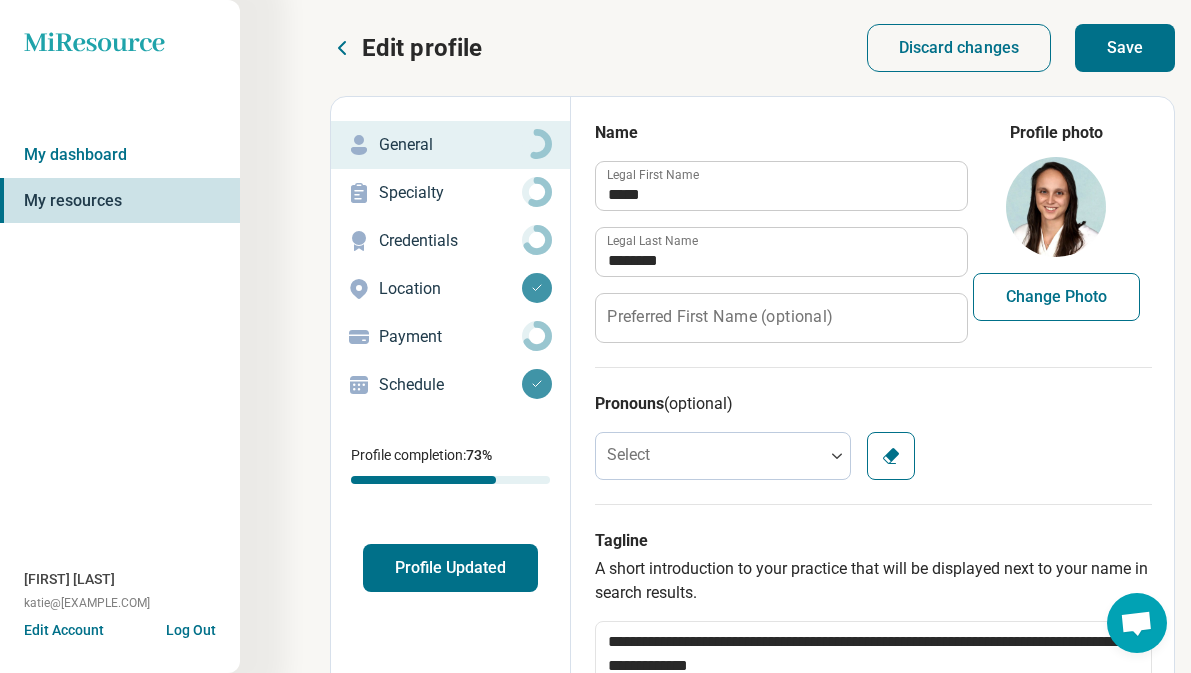 click on "Save" at bounding box center (1125, 48) 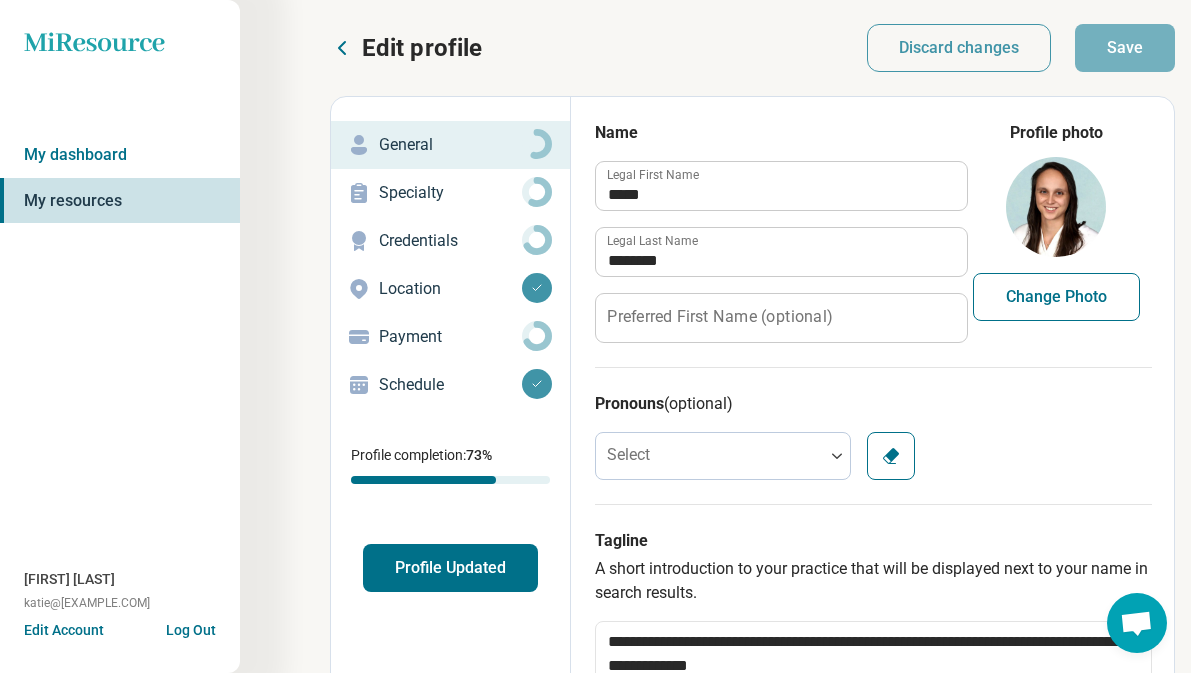 click on "Profile Updated" at bounding box center [450, 568] 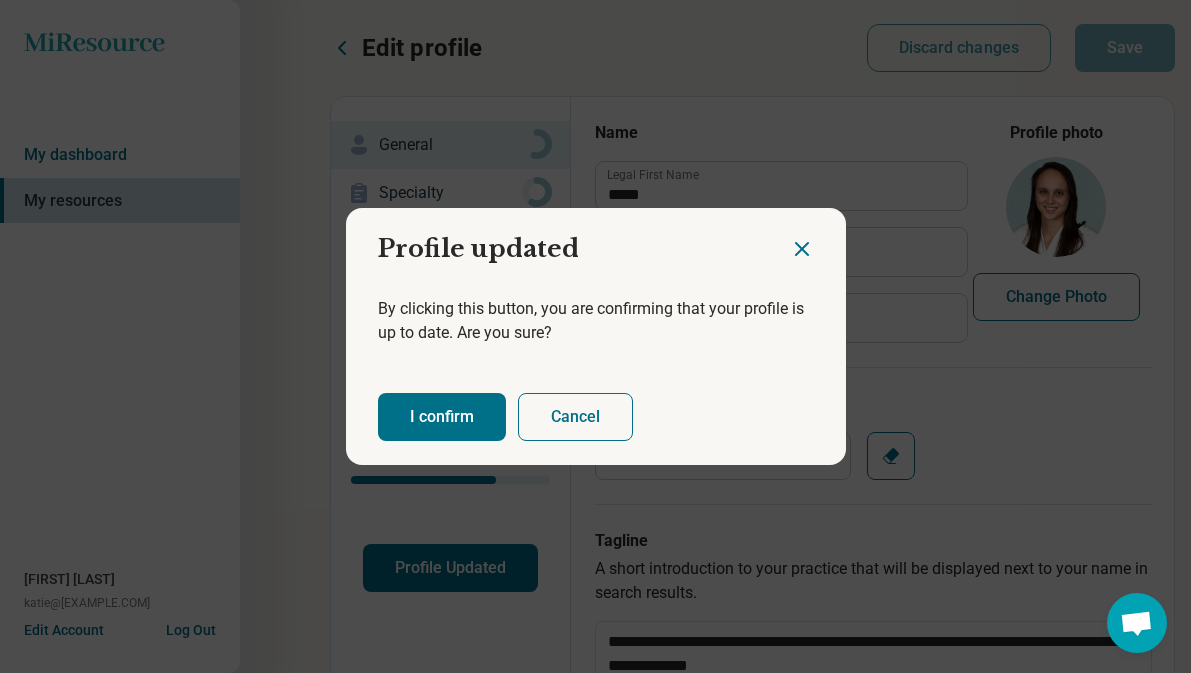 click on "I confirm Cancel" at bounding box center [596, 417] 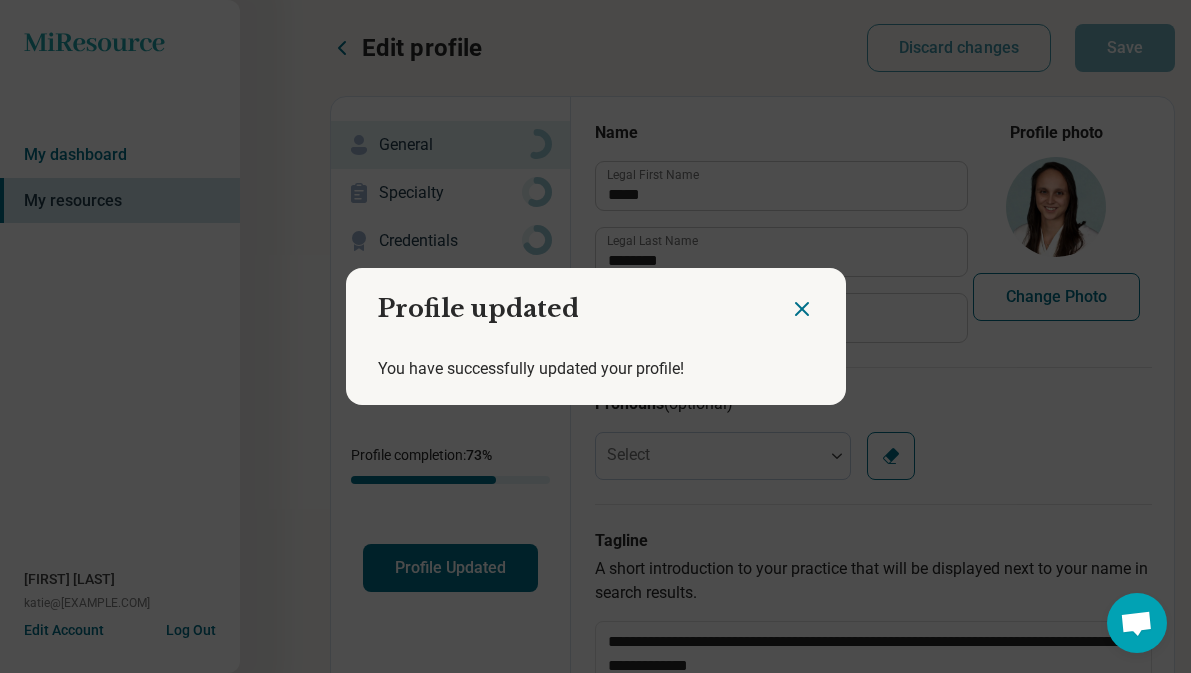 click 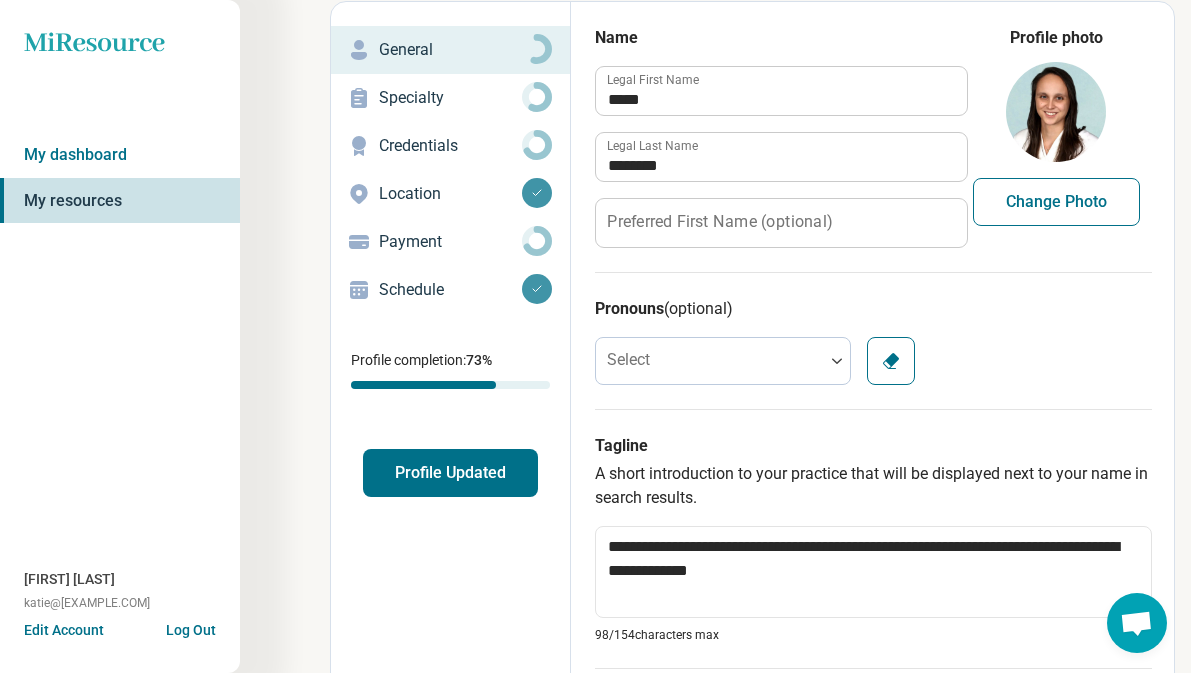 scroll, scrollTop: 97, scrollLeft: 0, axis: vertical 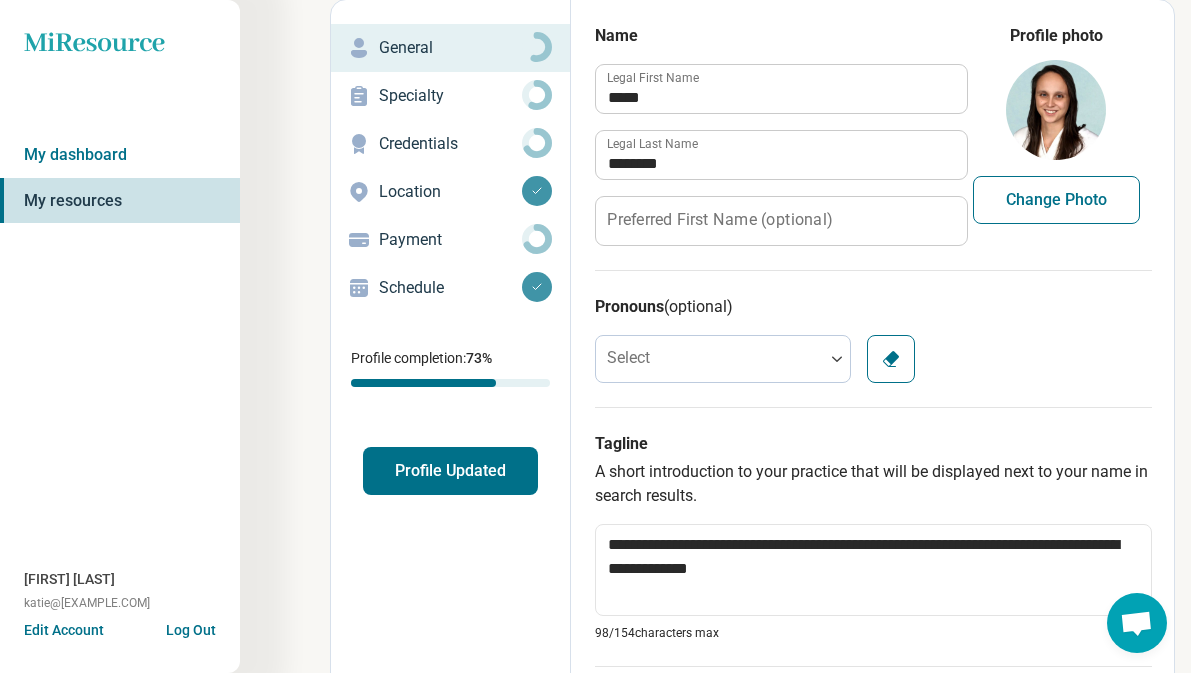 click on "Credentials" at bounding box center [450, 144] 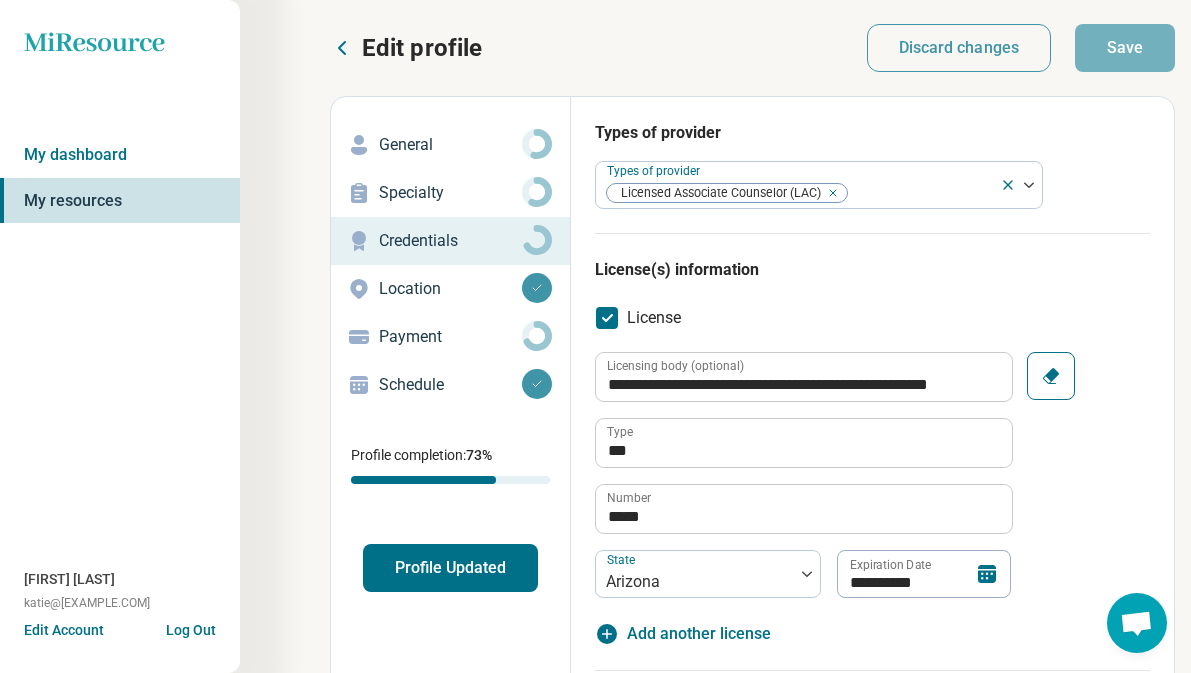click on "Credentials" at bounding box center (450, 241) 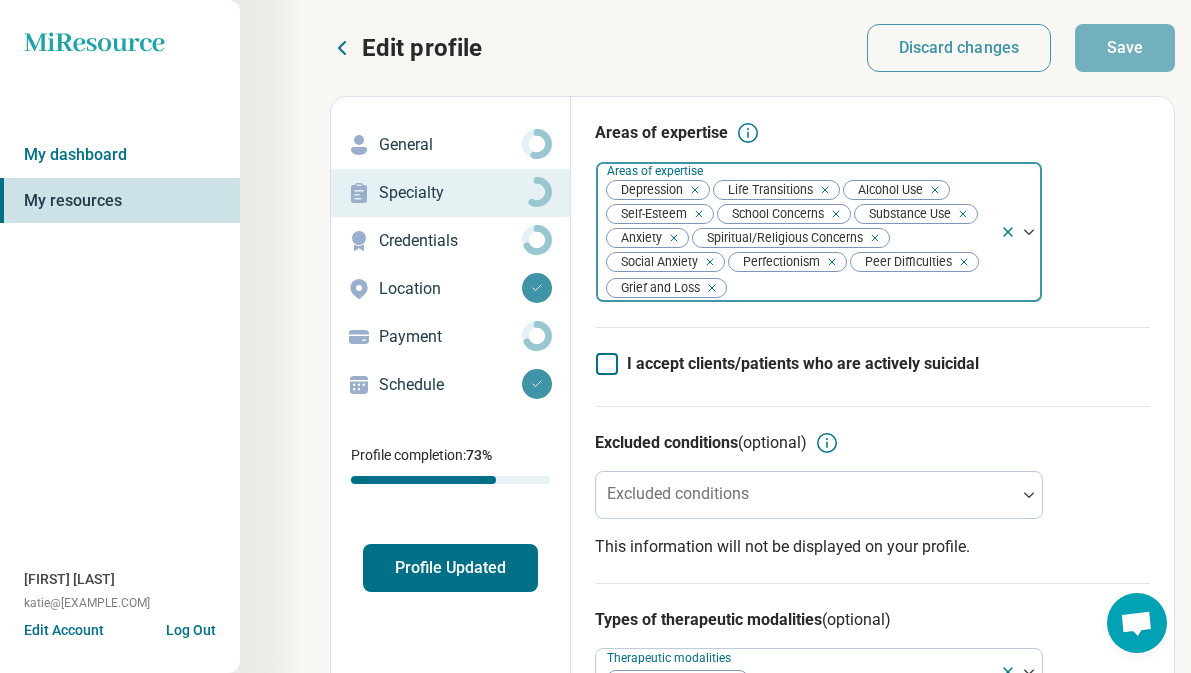 click at bounding box center (860, 288) 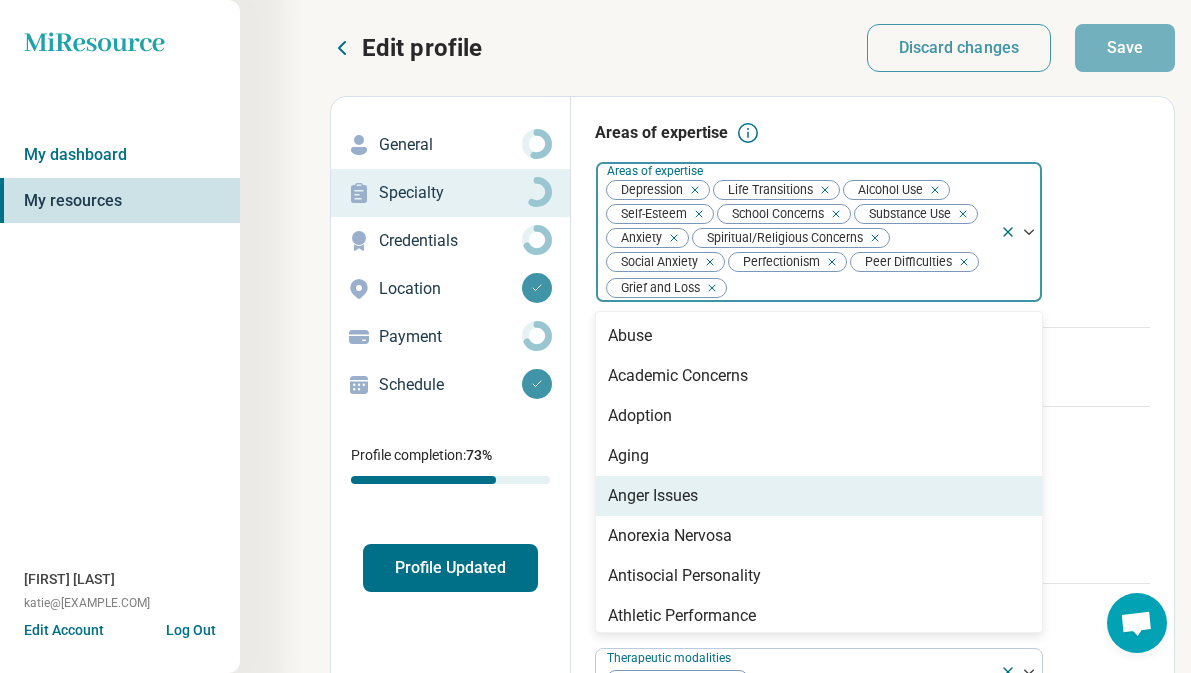 scroll, scrollTop: 55, scrollLeft: 0, axis: vertical 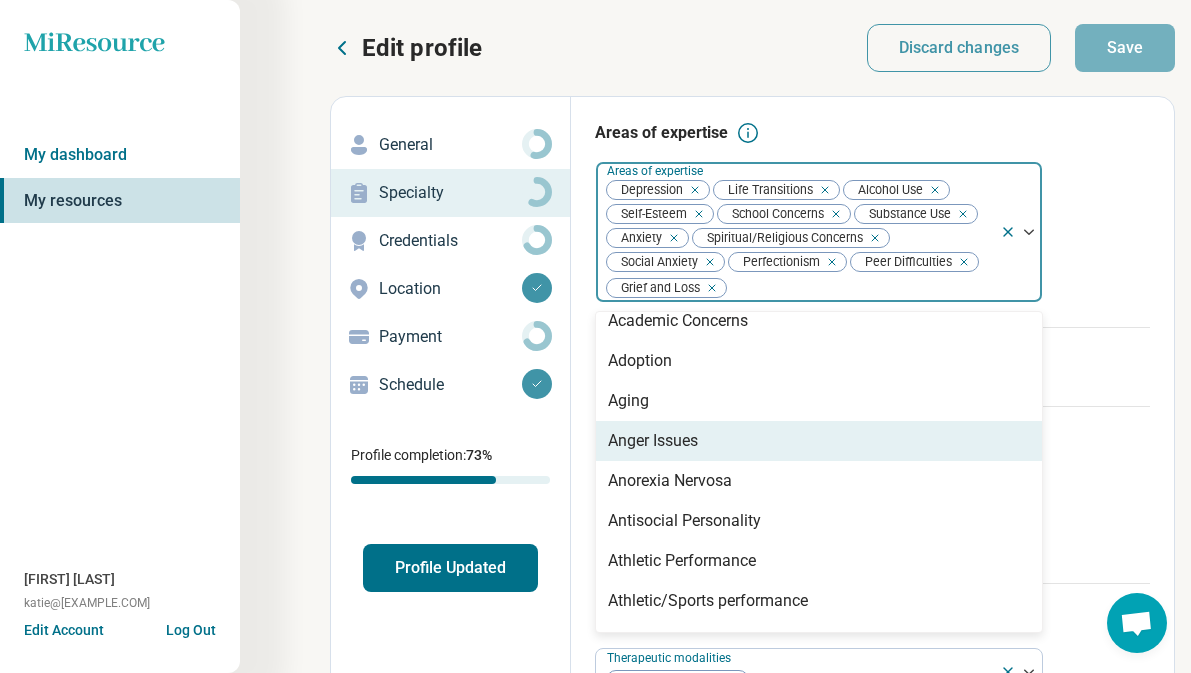 click on "Anger Issues" at bounding box center [819, 441] 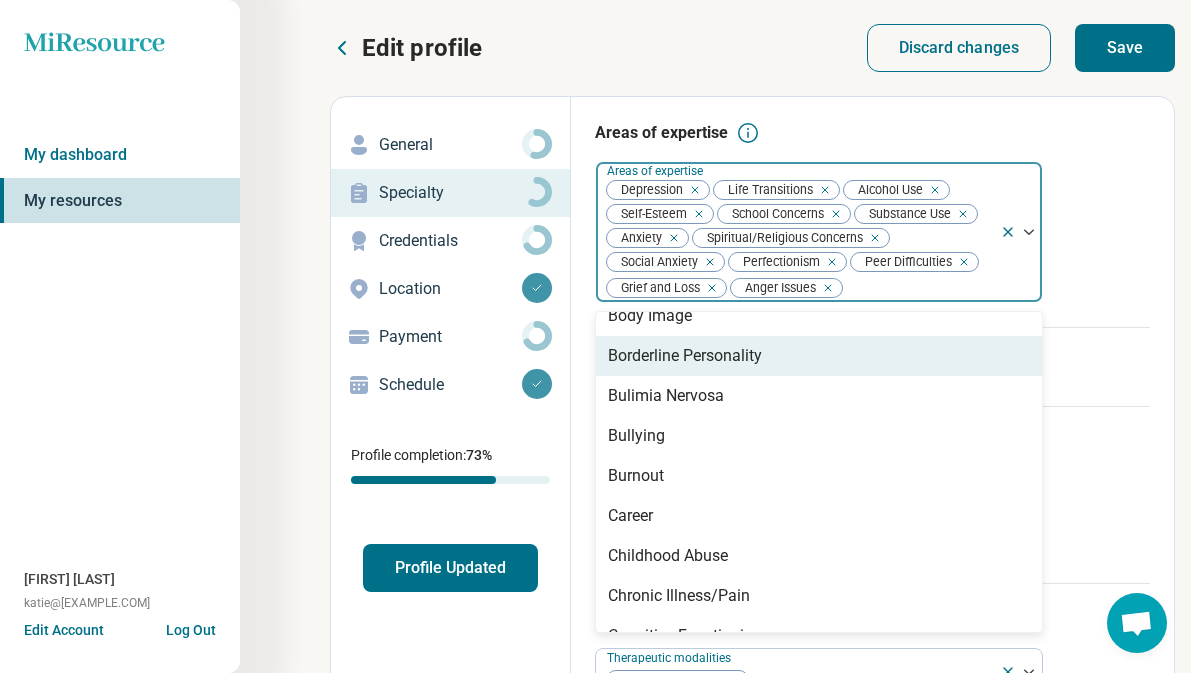 scroll, scrollTop: 622, scrollLeft: 0, axis: vertical 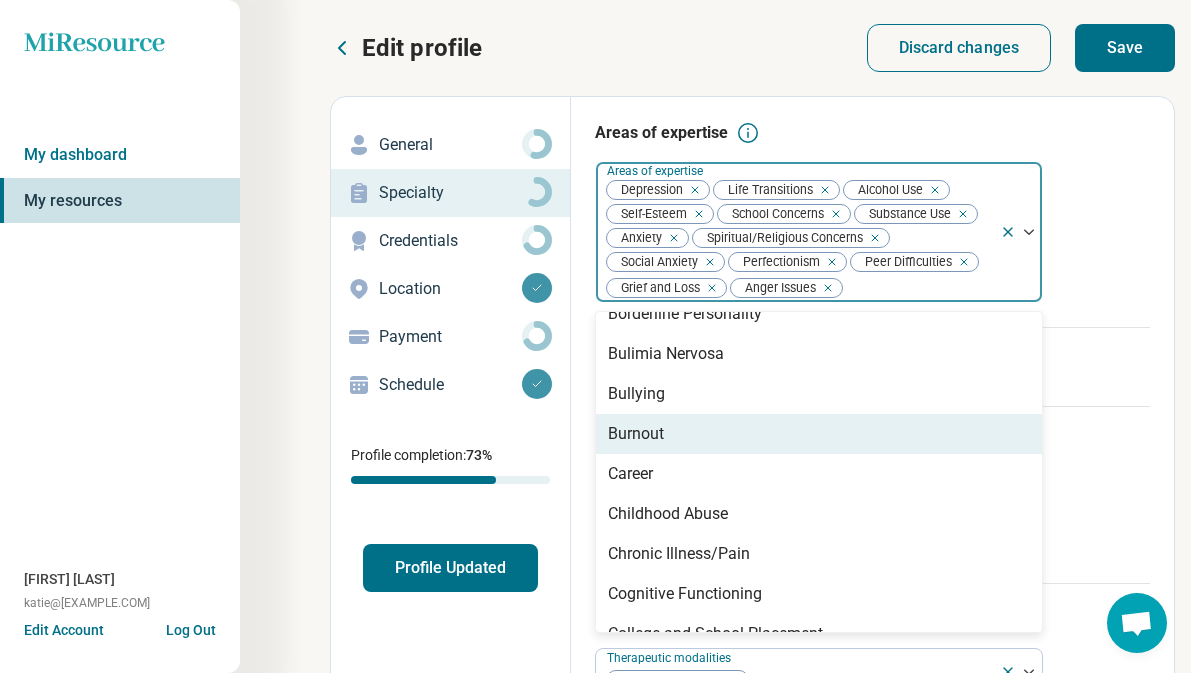 click on "Burnout" at bounding box center [819, 434] 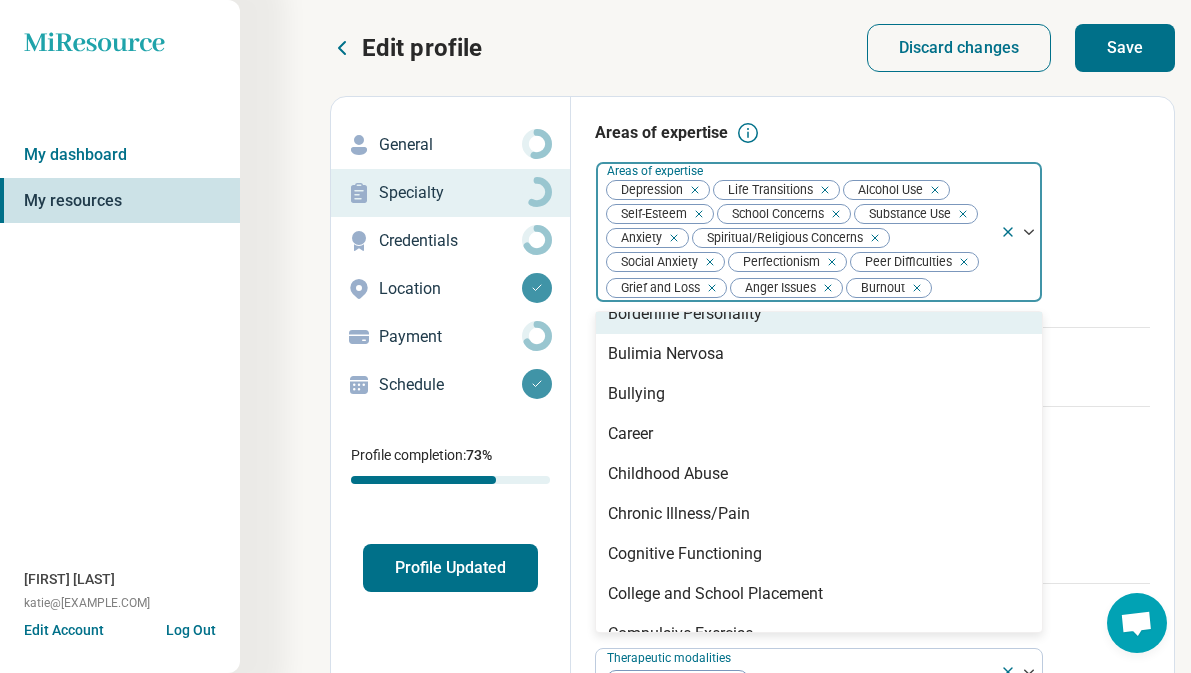 click at bounding box center (963, 288) 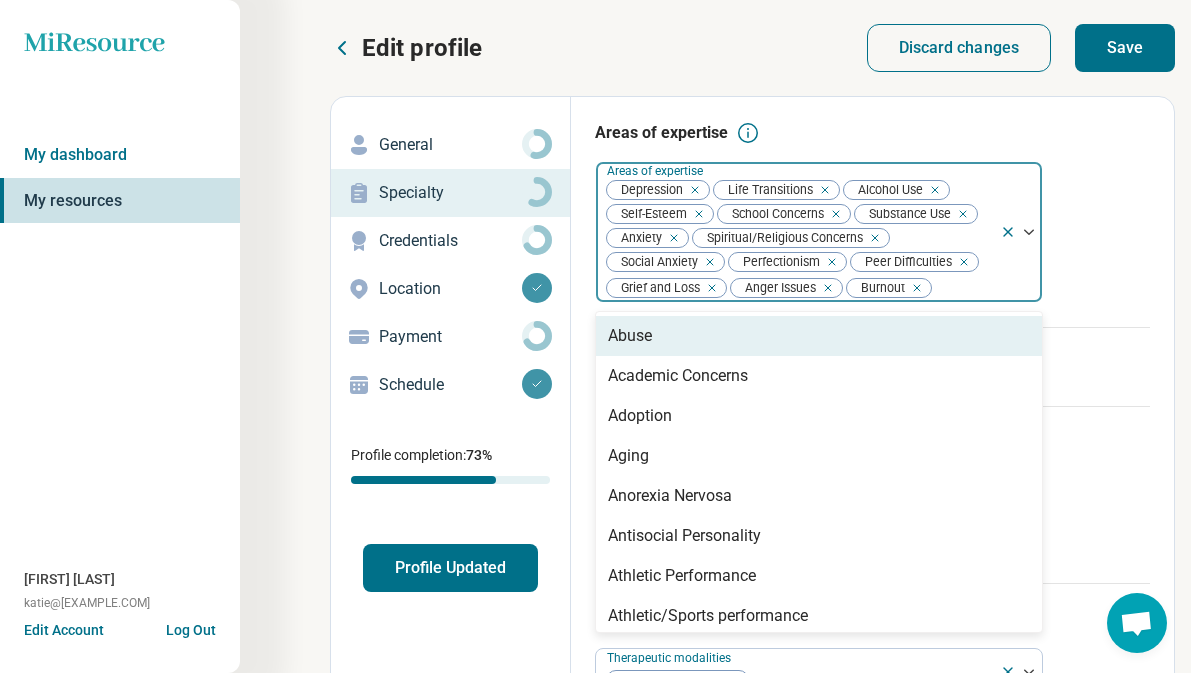 click at bounding box center (963, 288) 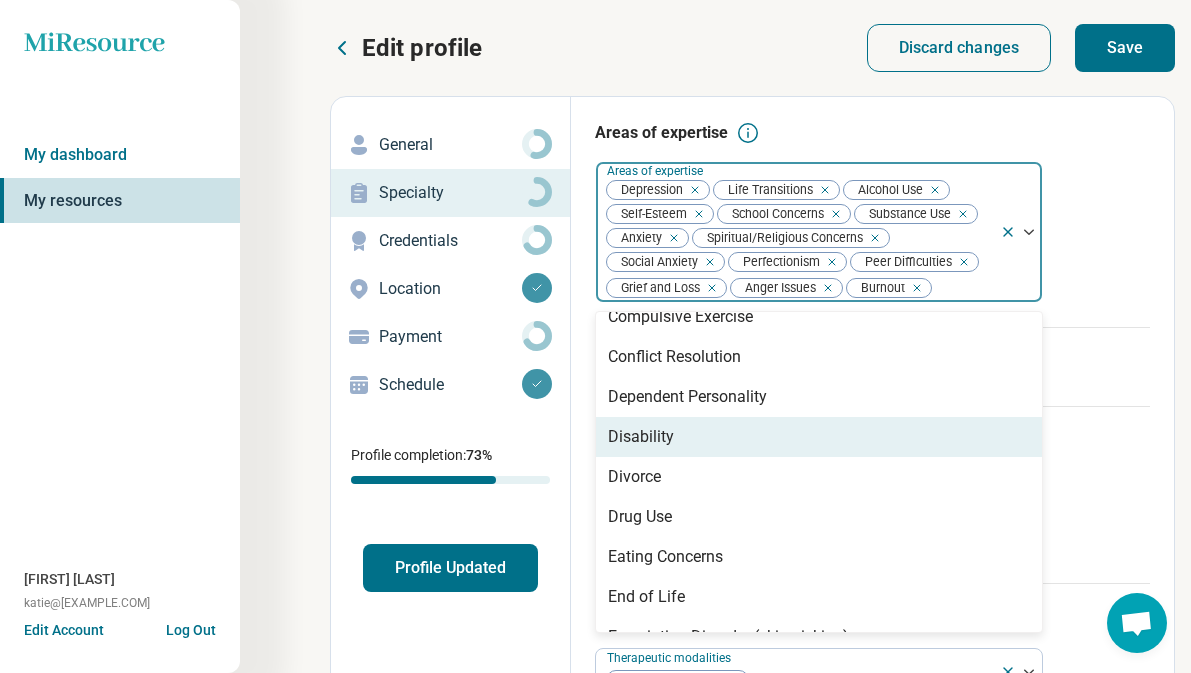 scroll, scrollTop: 938, scrollLeft: 0, axis: vertical 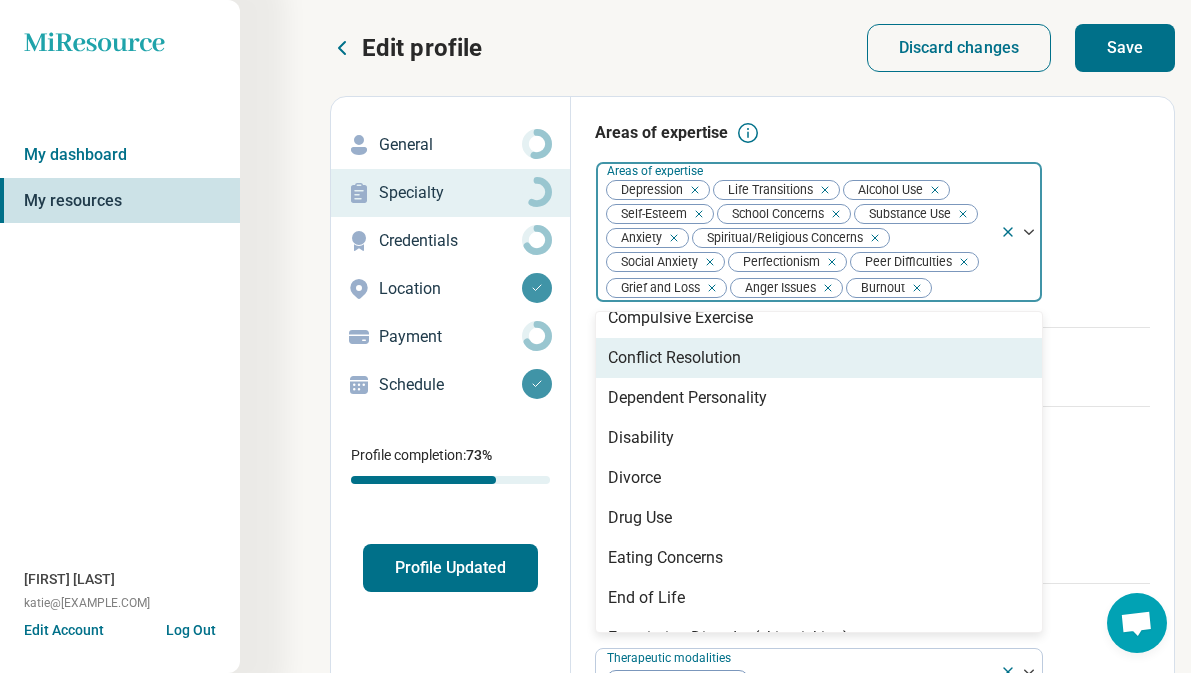 click on "Conflict Resolution" at bounding box center (819, 358) 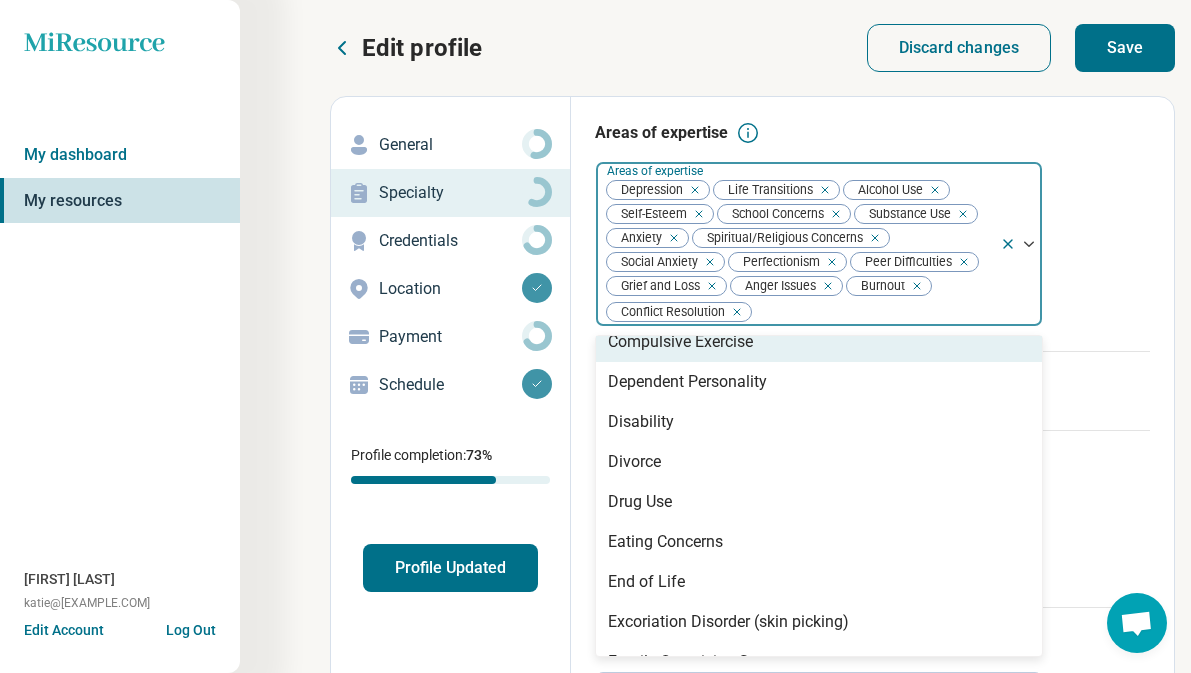 click at bounding box center (872, 312) 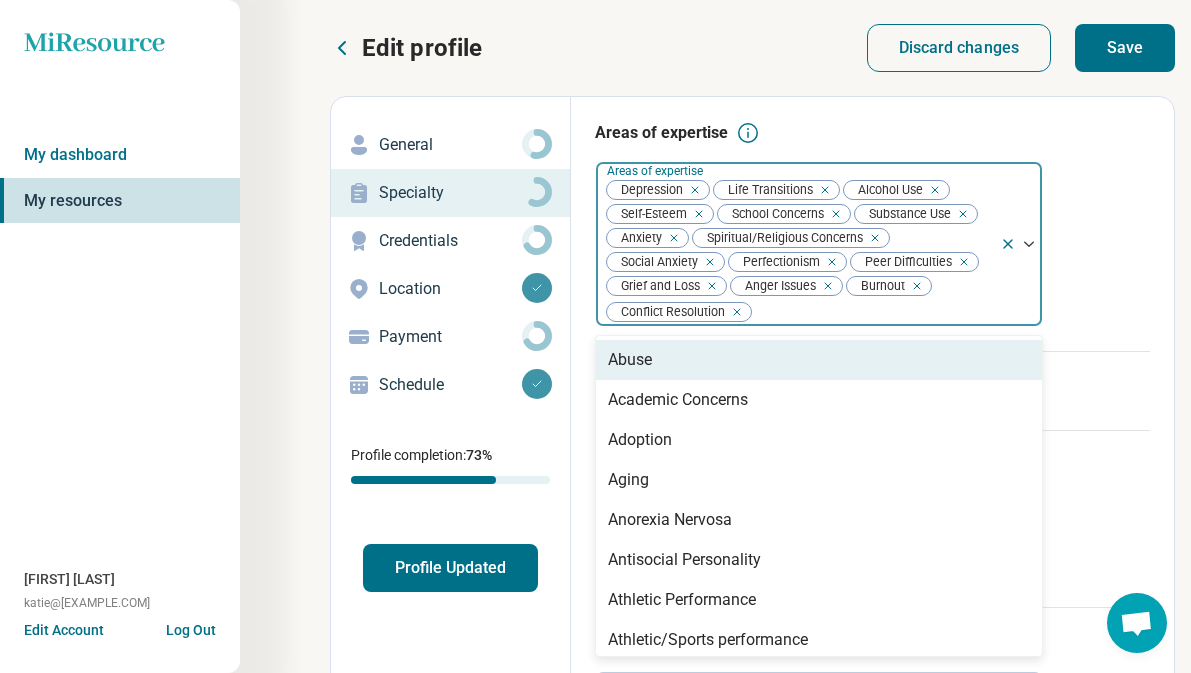 click at bounding box center (872, 312) 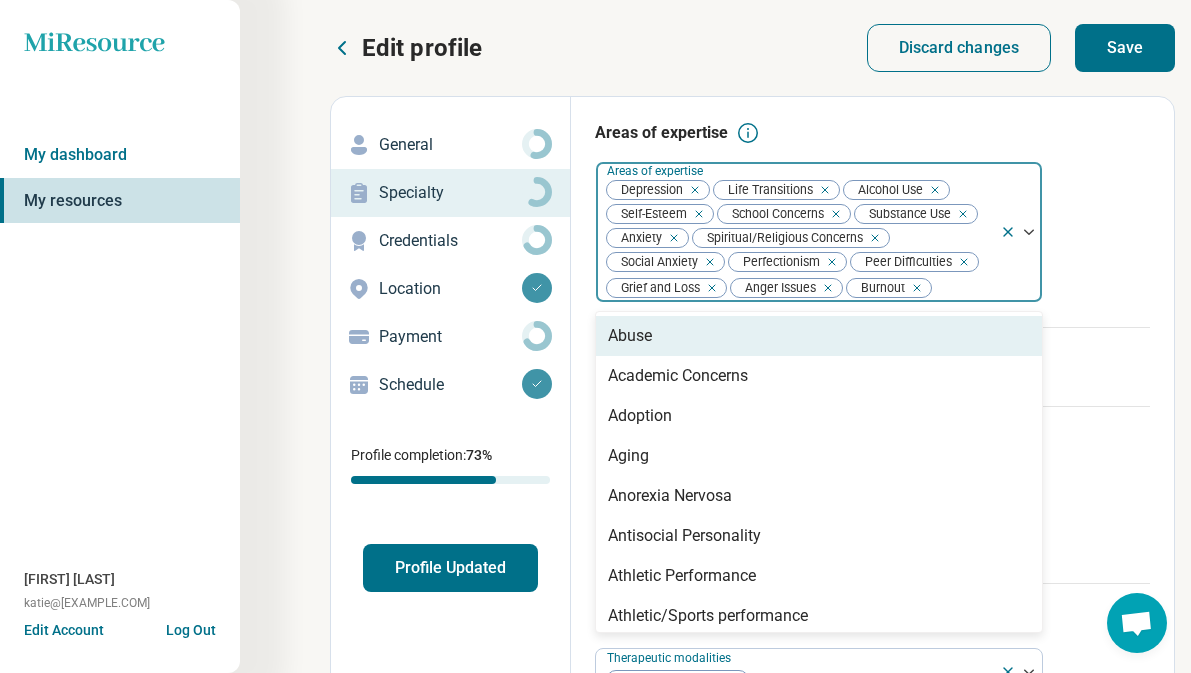 click at bounding box center [963, 288] 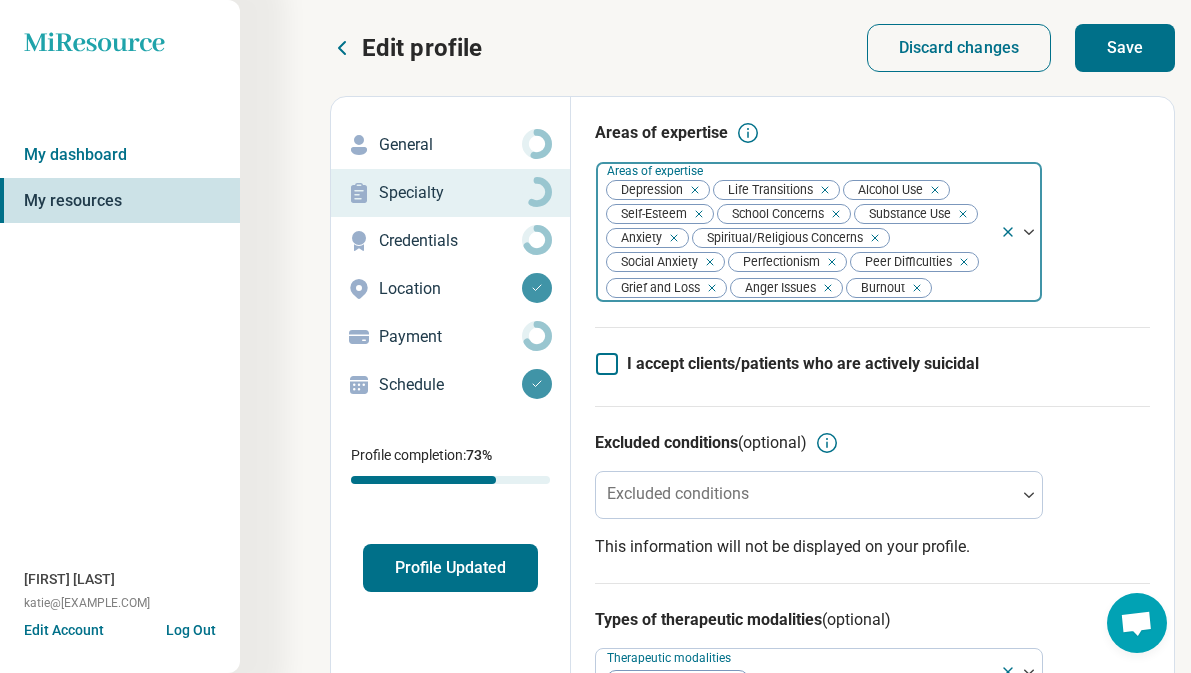 click at bounding box center [963, 288] 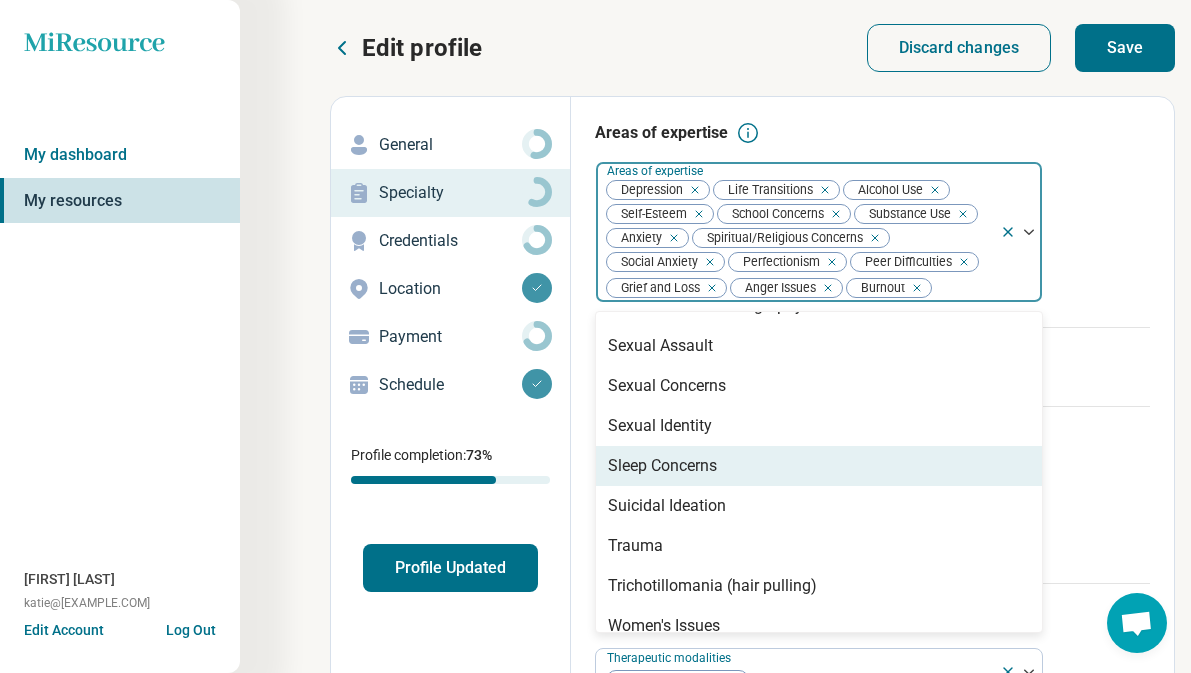 scroll, scrollTop: 3128, scrollLeft: 0, axis: vertical 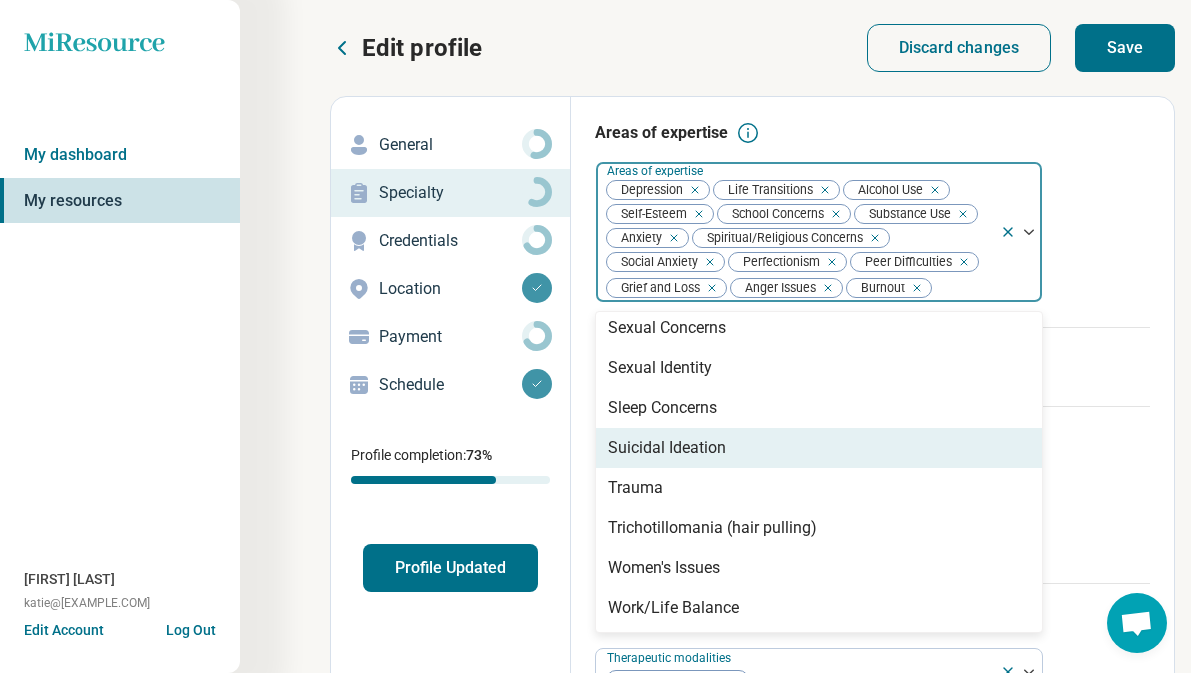 click on "I accept clients/patients who are actively suicidal" at bounding box center [872, 366] 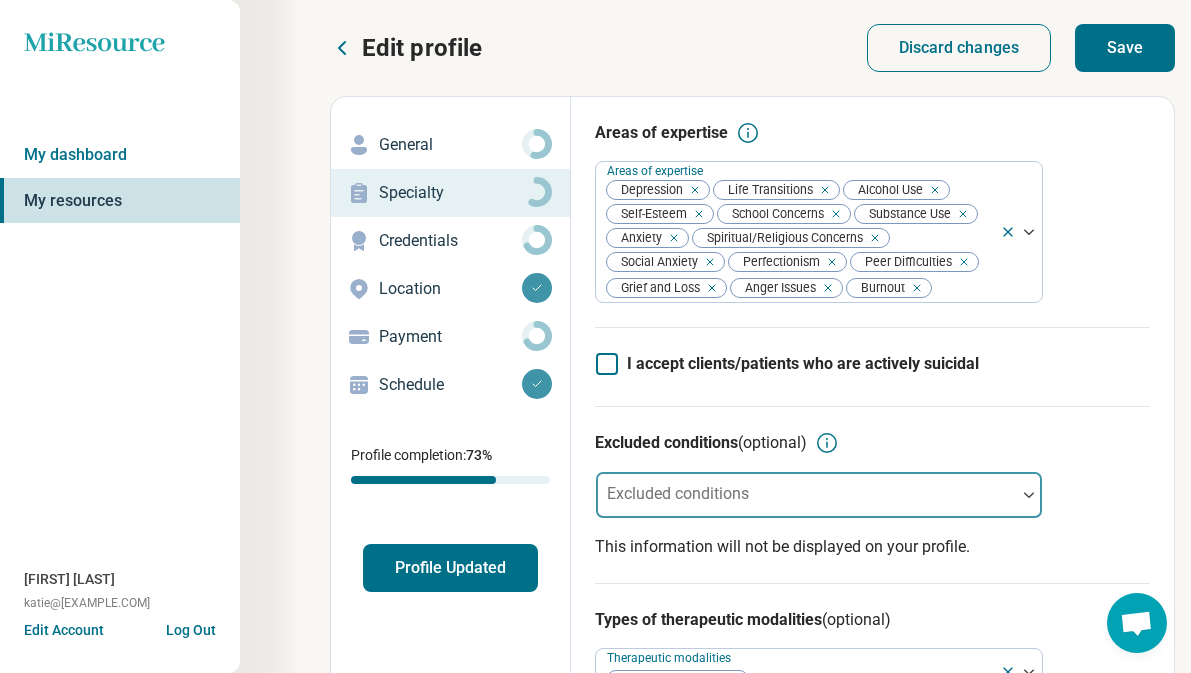 scroll, scrollTop: 116, scrollLeft: 0, axis: vertical 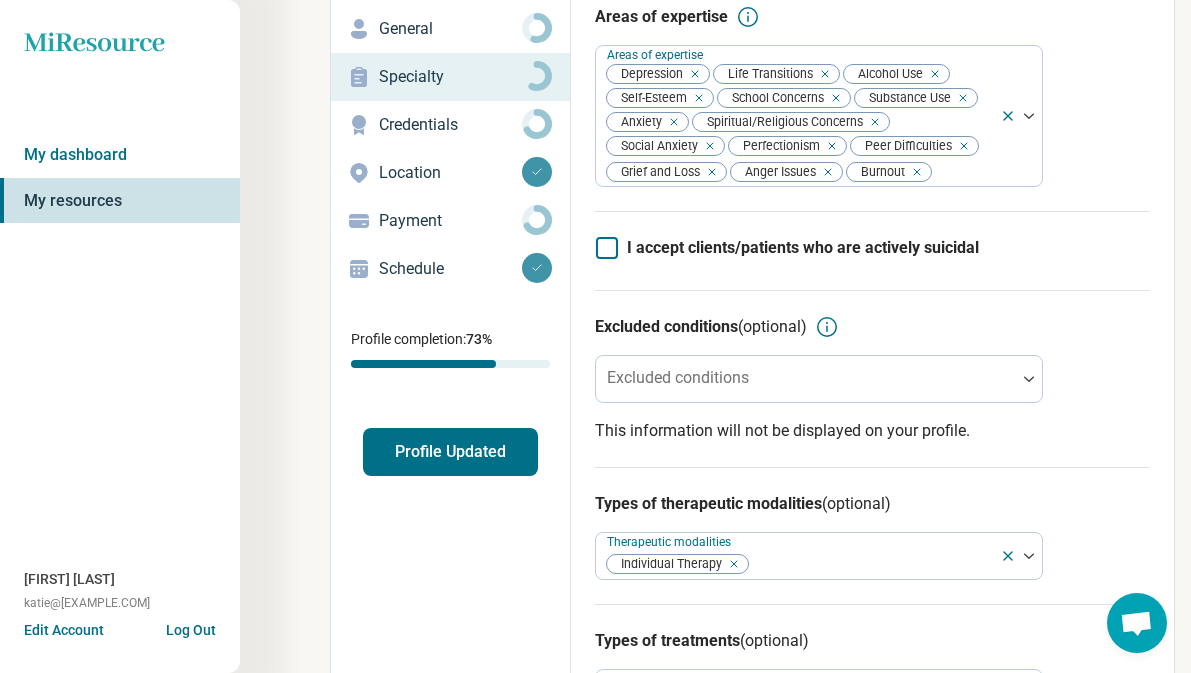 click 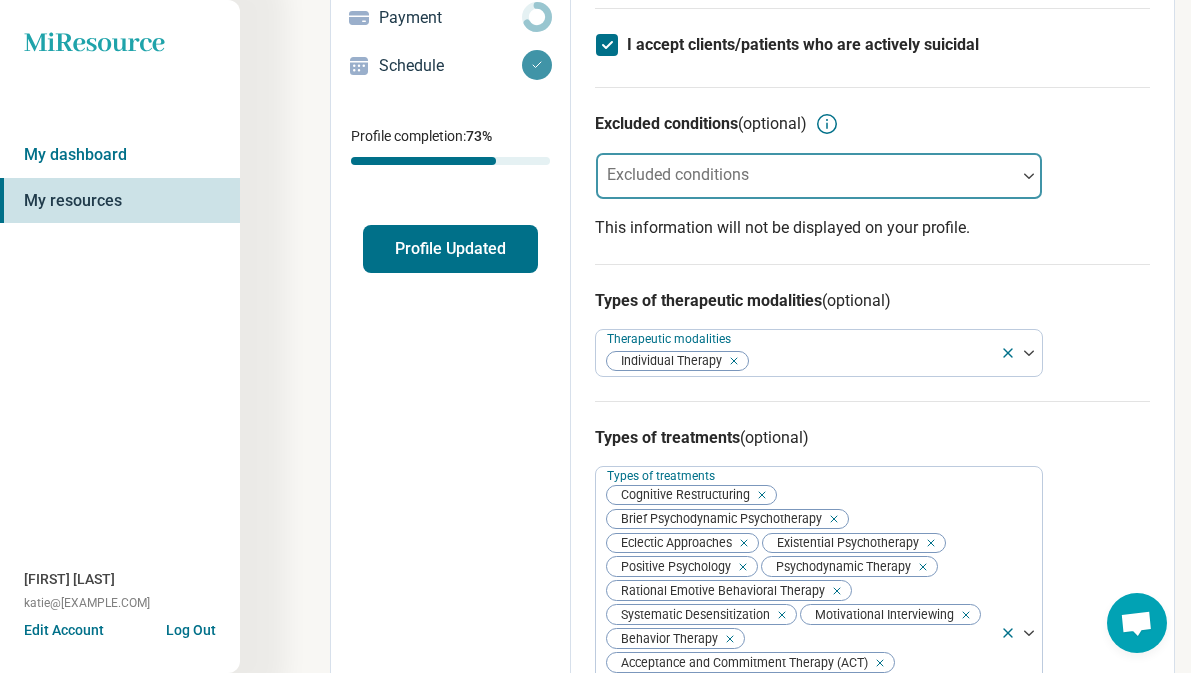 scroll, scrollTop: 317, scrollLeft: 0, axis: vertical 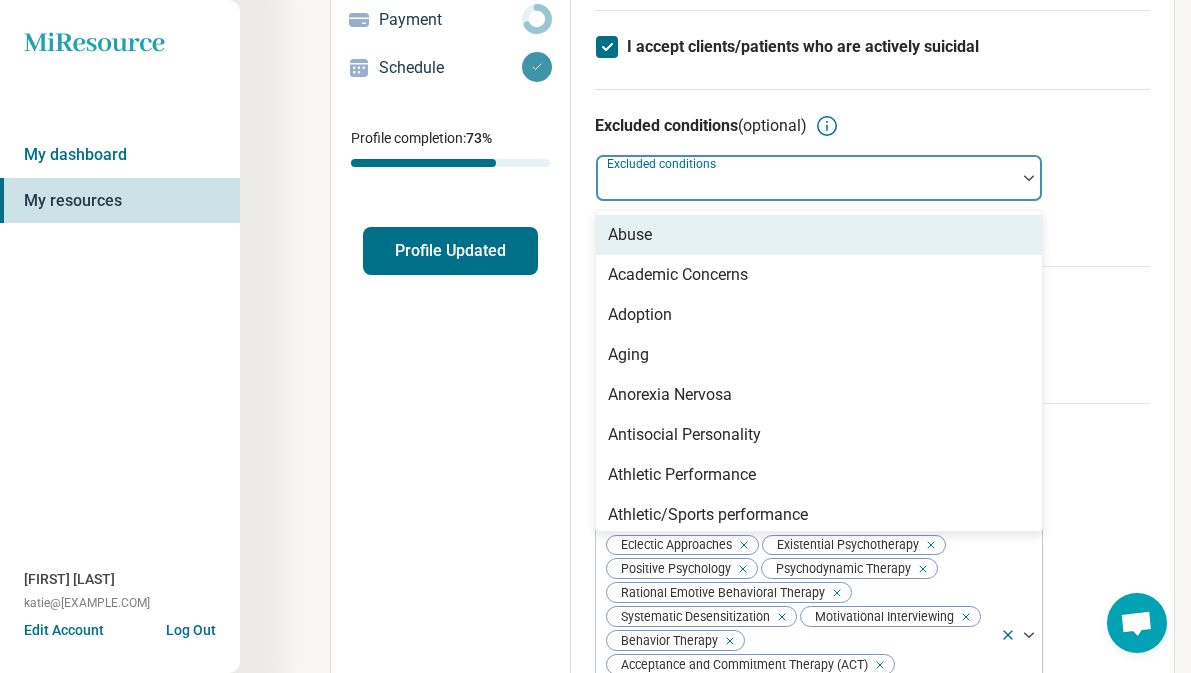 click on "Excluded conditions" at bounding box center [819, 178] 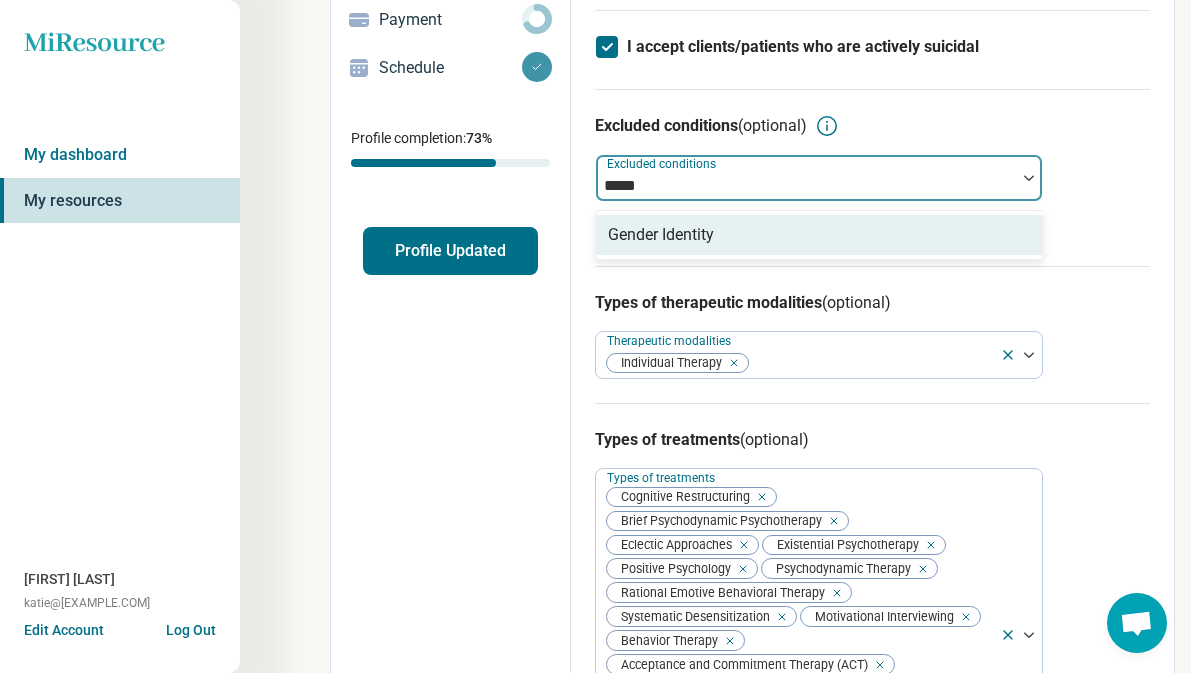 type on "******" 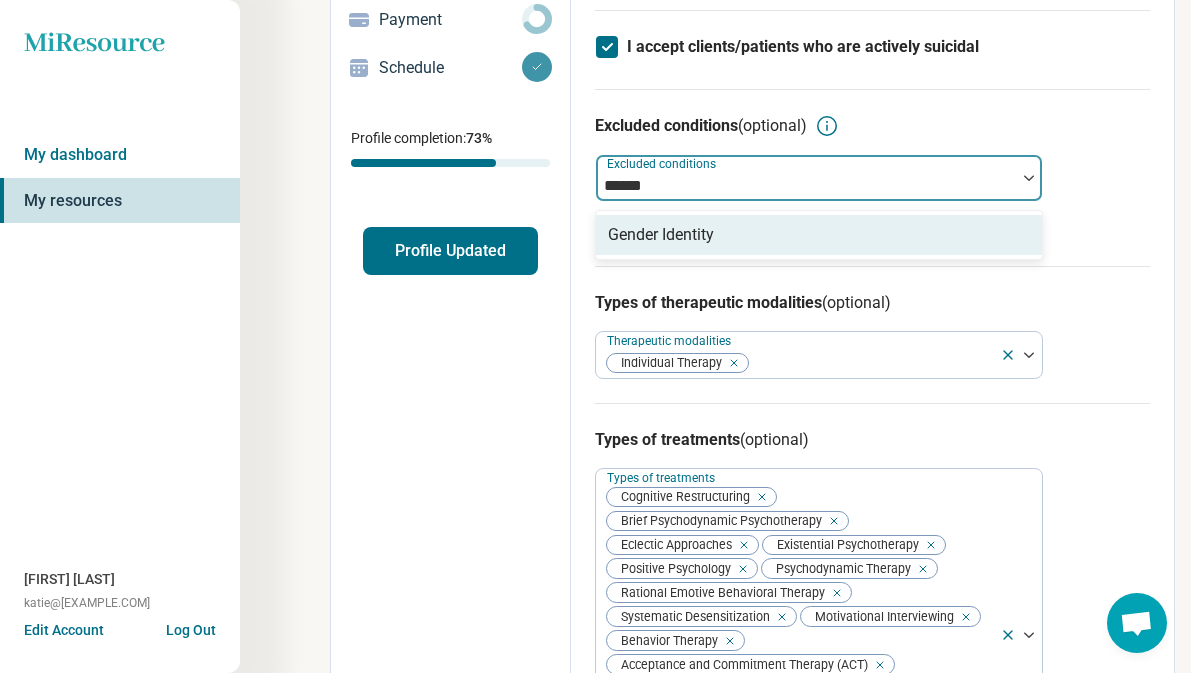 click on "Gender Identity" at bounding box center (819, 235) 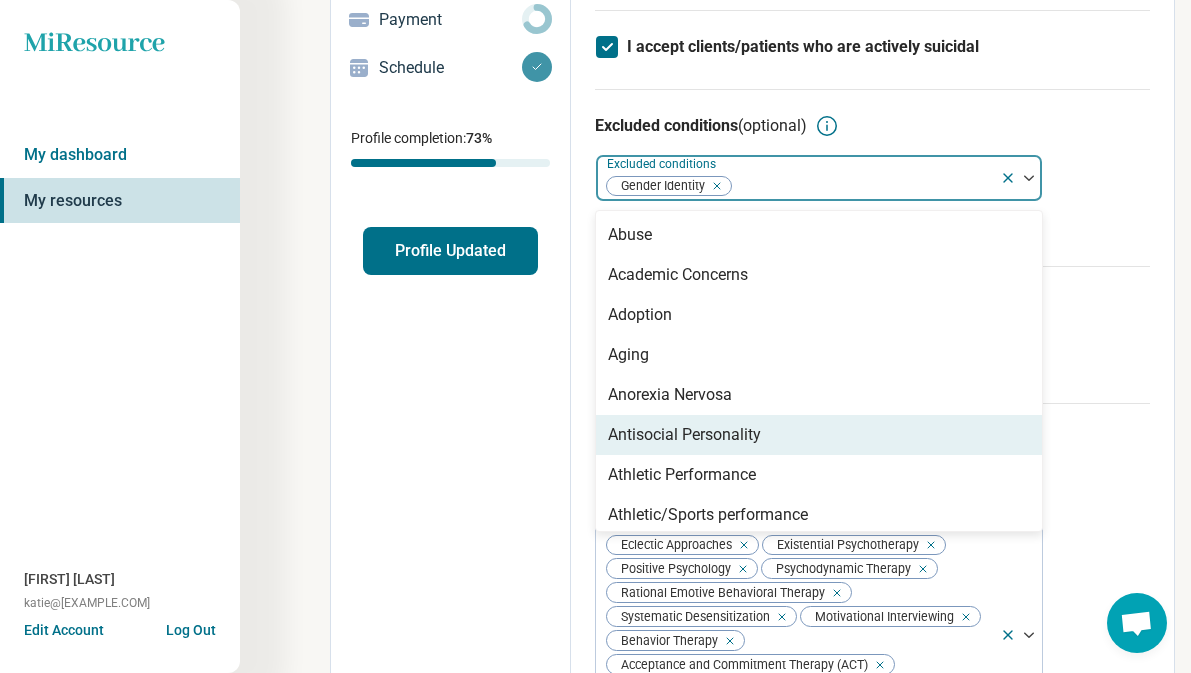 click on "Antisocial Personality" at bounding box center [684, 435] 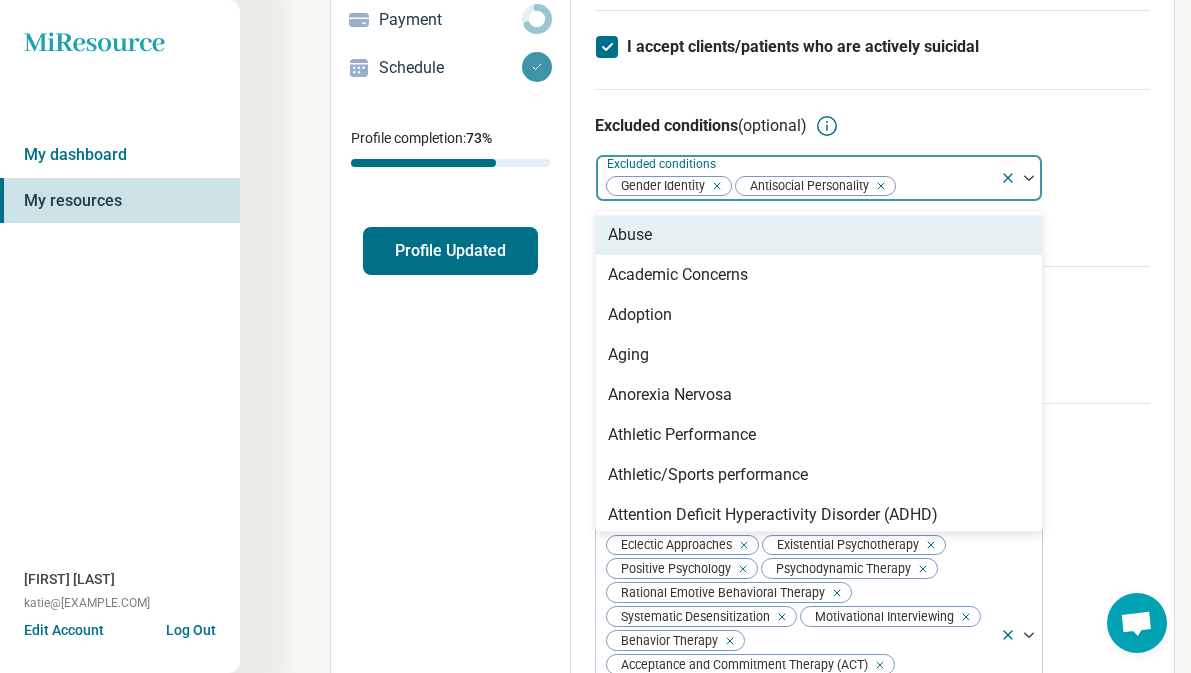 scroll, scrollTop: 322, scrollLeft: 0, axis: vertical 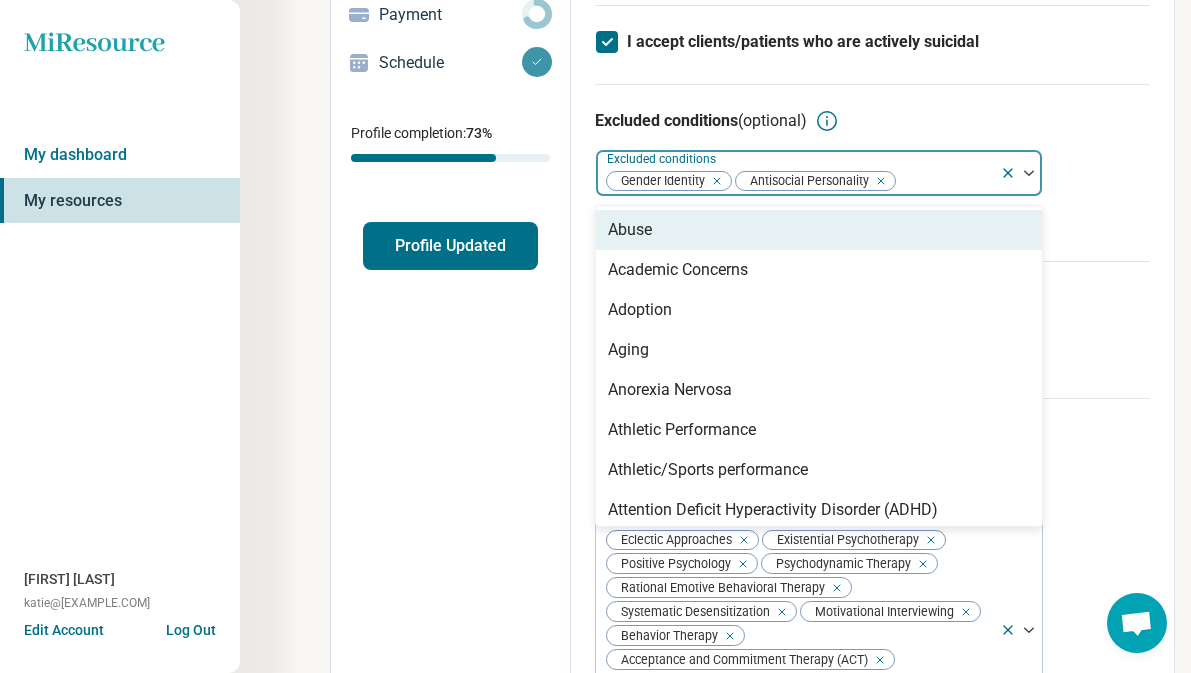 click 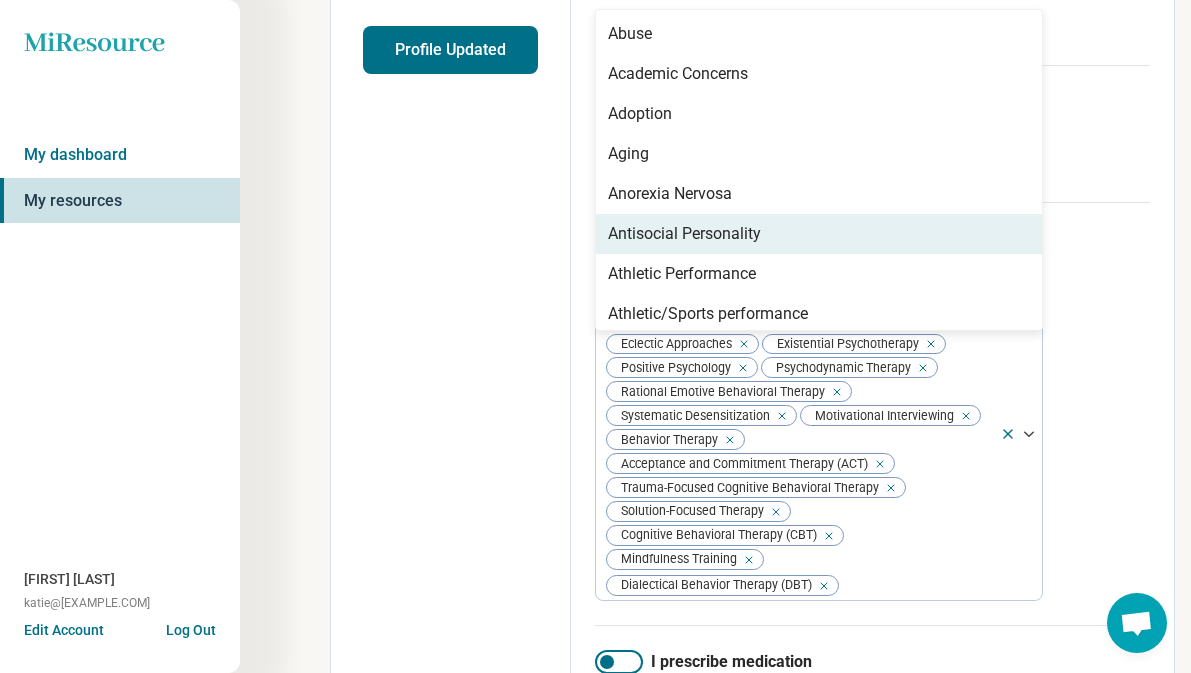 scroll, scrollTop: 521, scrollLeft: 0, axis: vertical 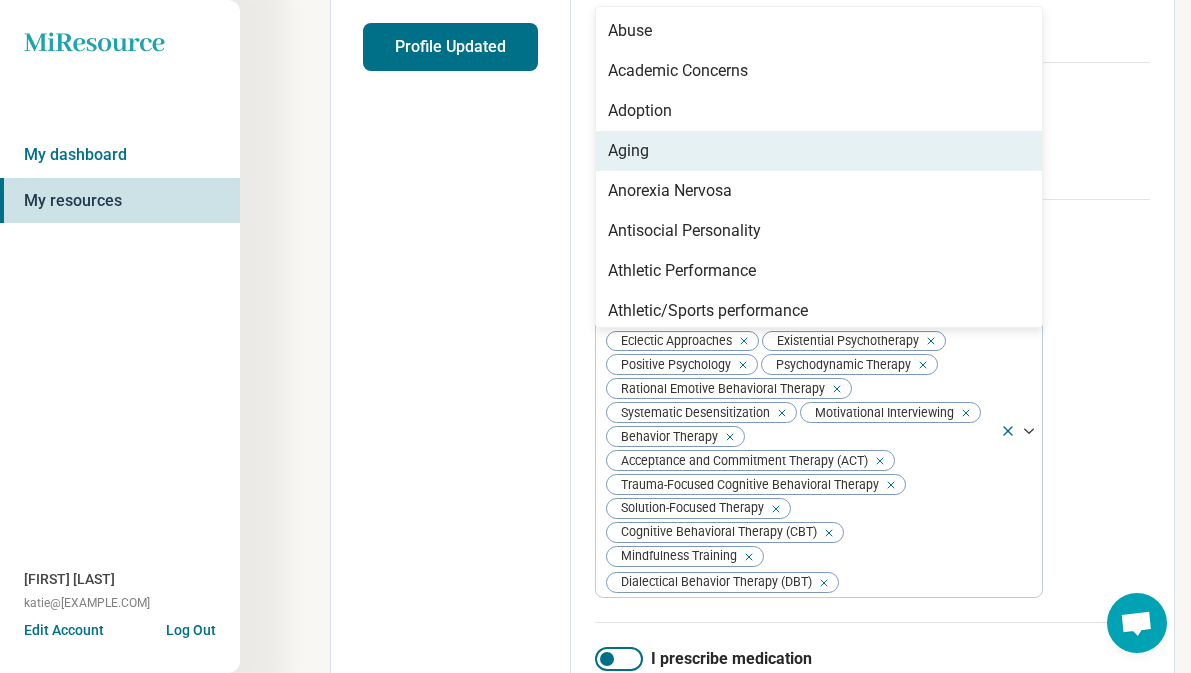 click on "Types of treatments  (optional) Types of treatments Cognitive Restructuring Brief Psychodynamic Psychotherapy Eclectic Approaches Existential Psychotherapy Positive Psychology Psychodynamic Therapy Rational Emotive Behavioral Therapy Systematic Desensitization Motivational Interviewing Behavior Therapy Acceptance and Commitment Therapy (ACT) Trauma-Focused Cognitive Behavioral Therapy Solution-Focused Therapy Cognitive Behavioral Therapy (CBT) Mindfulness Training Dialectical Behavior Therapy (DBT)" at bounding box center (872, 410) 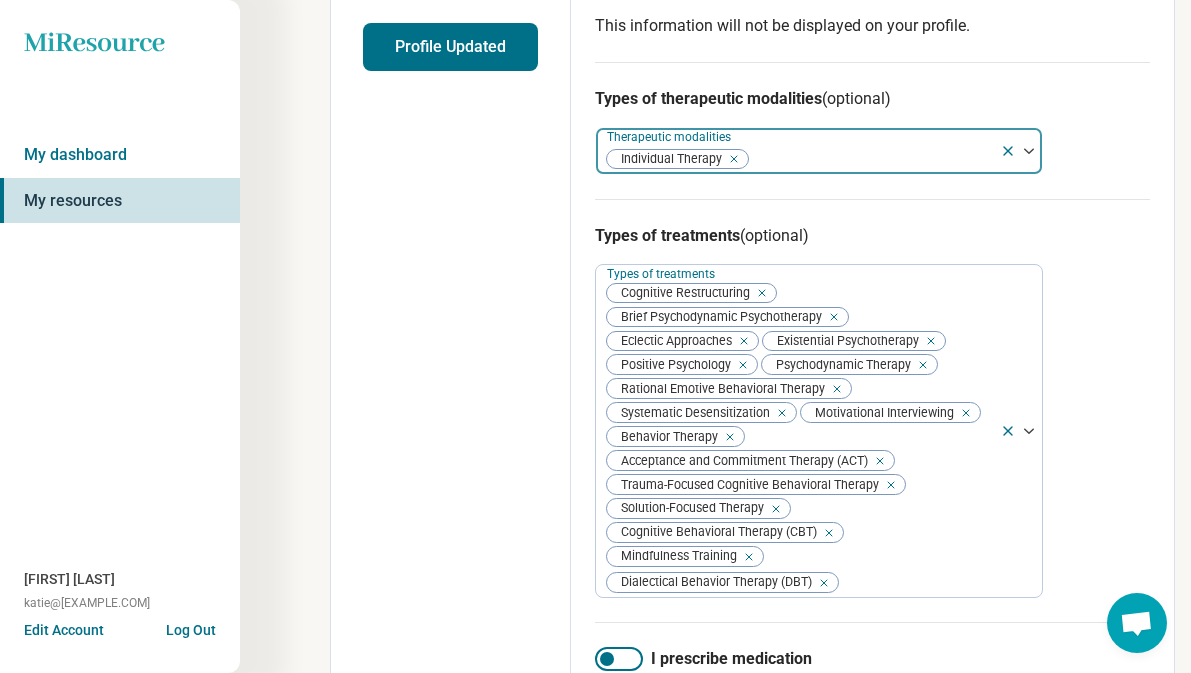 click at bounding box center (730, 159) 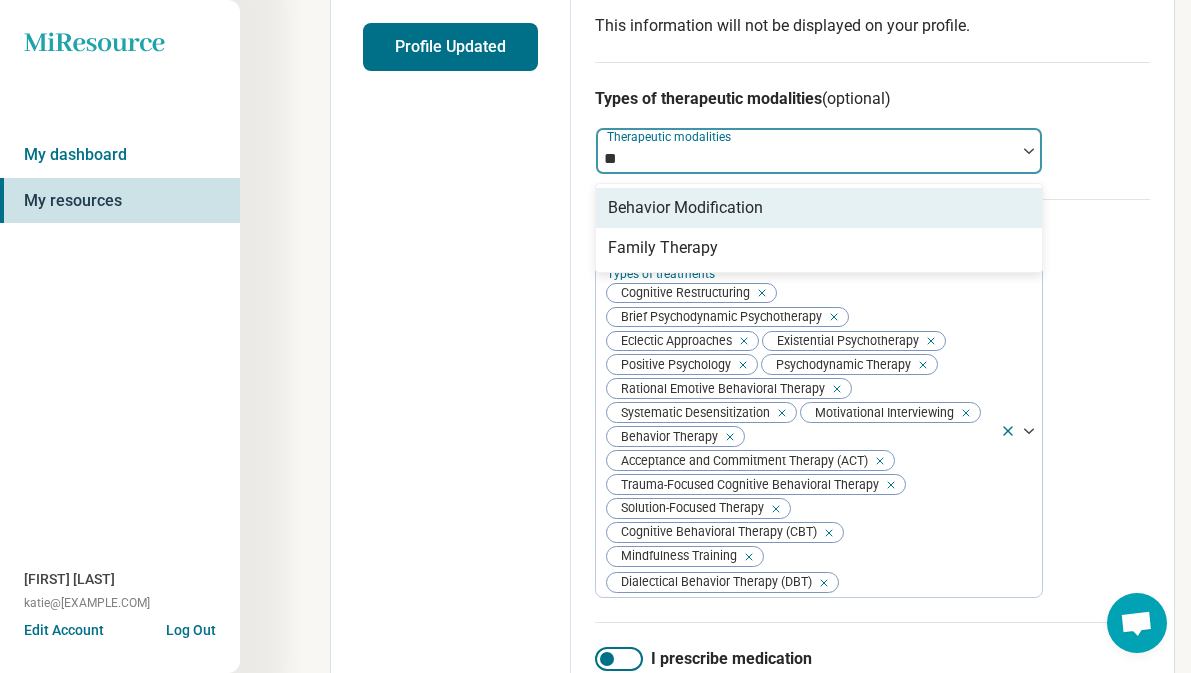 type on "***" 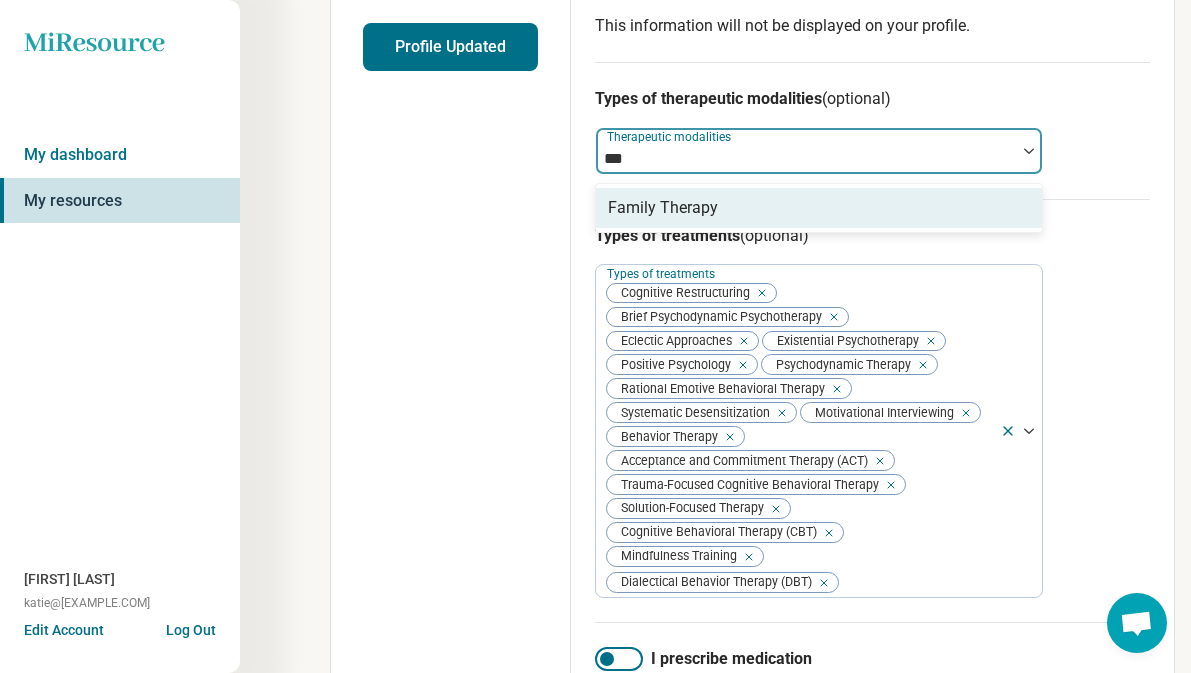 click on "Family Therapy" at bounding box center (663, 208) 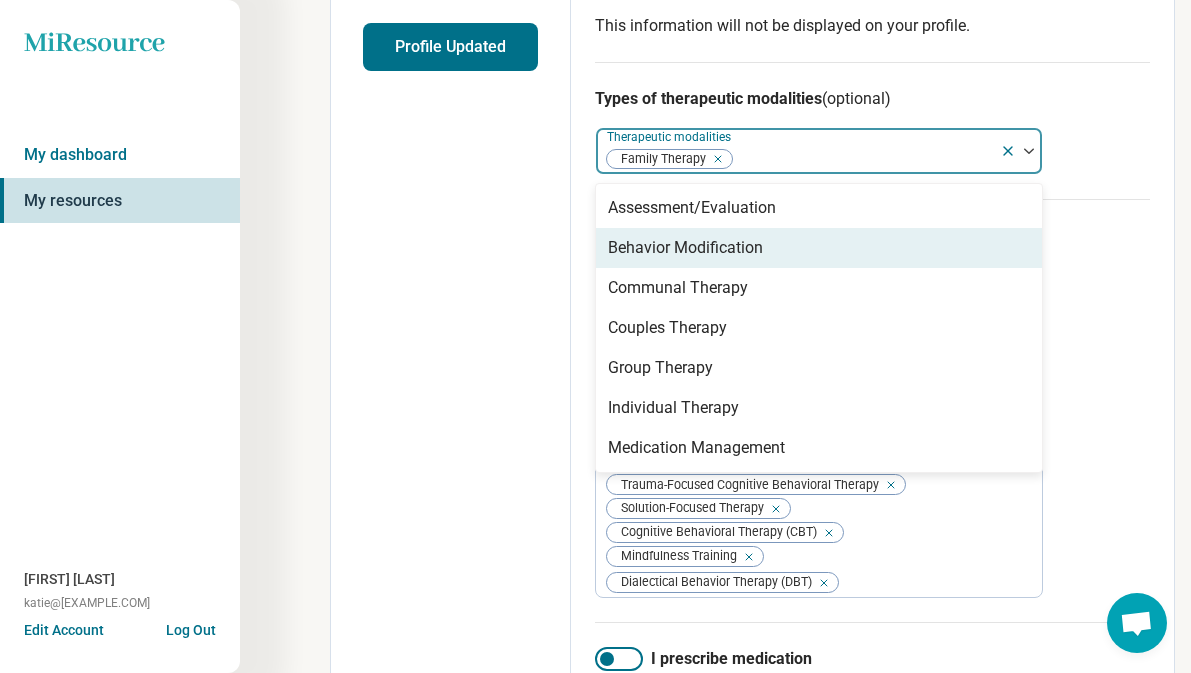click on "Behavior Modification" at bounding box center [685, 248] 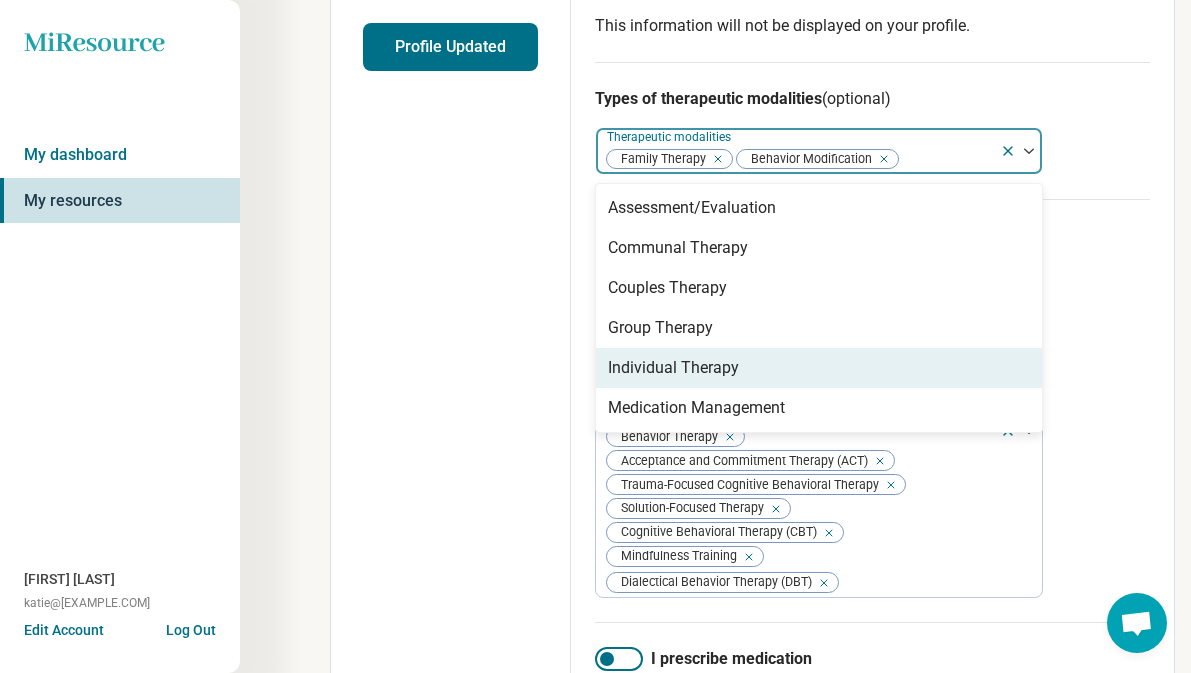 click on "Individual Therapy" at bounding box center [819, 368] 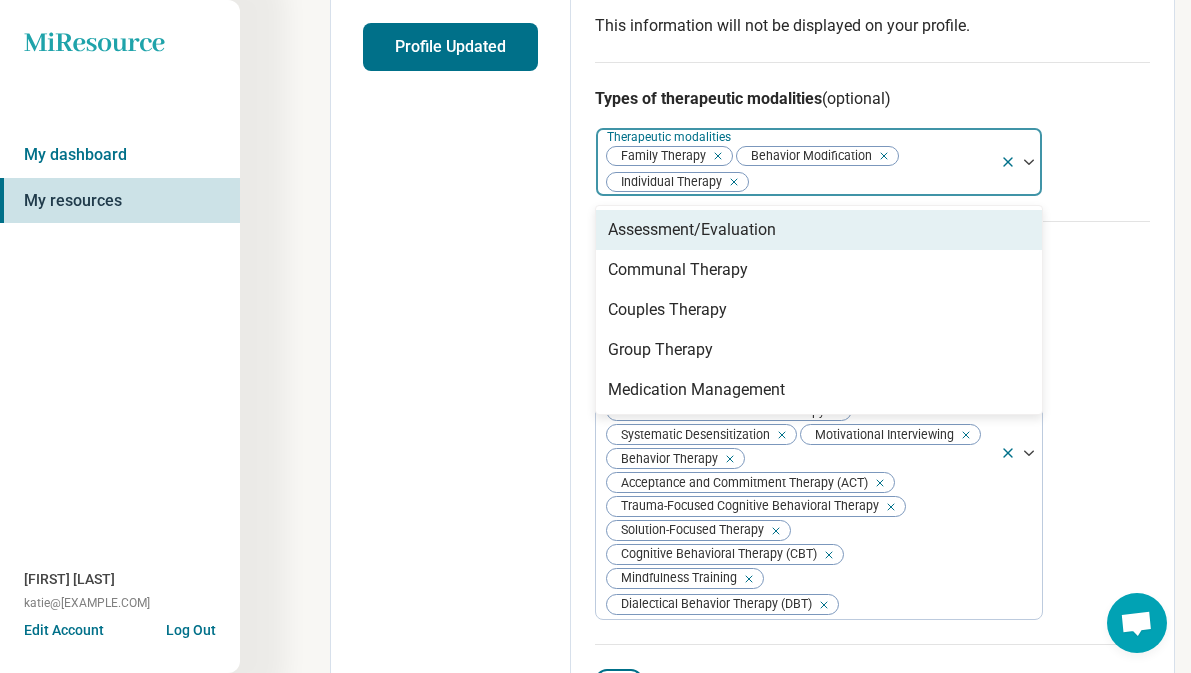 click on "Types of therapeutic modalities  (optional) option Individual Therapy, selected. Assessment/Evaluation, 1 of 5. 5 results available. Use Up and Down to choose options, press Enter to select the currently focused option, press Escape to exit the menu, press Tab to select the option and exit the menu. Therapeutic modalities Family Therapy Behavior Modification Individual Therapy Assessment/Evaluation Communal Therapy Couples Therapy Group Therapy Medication Management" at bounding box center [872, 141] 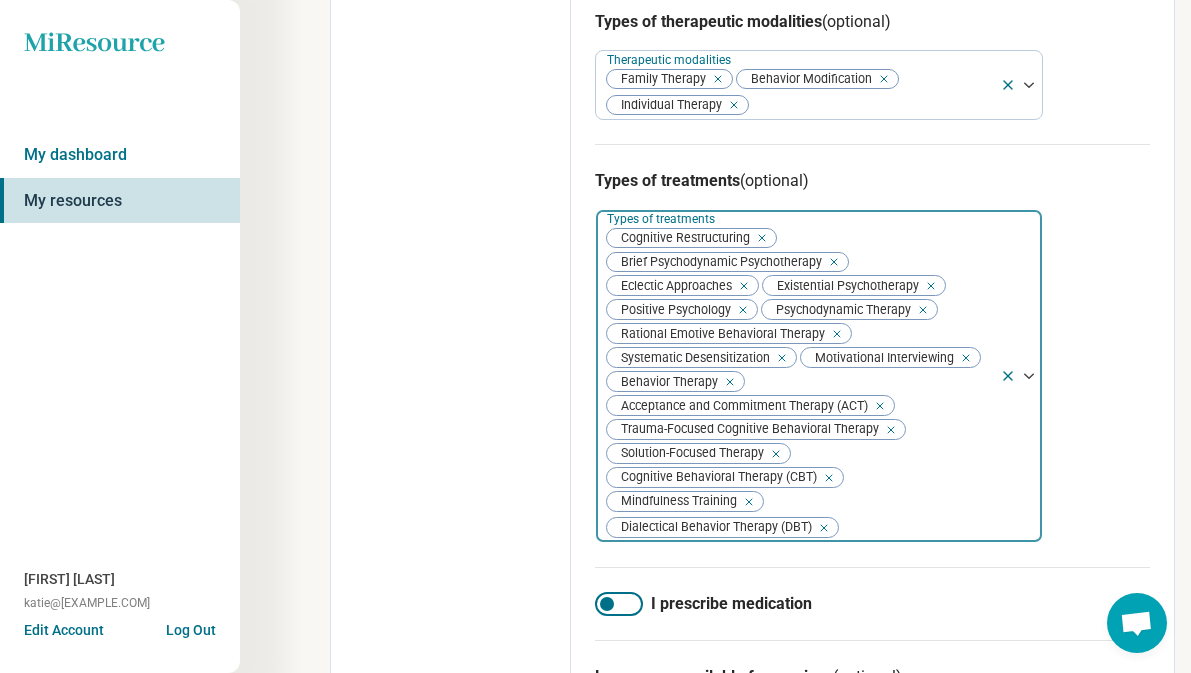 click on "Cognitive Restructuring Brief Psychodynamic Psychotherapy Eclectic Approaches Existential Psychotherapy Positive Psychology Psychodynamic Therapy Rational Emotive Behavioral Therapy Systematic Desensitization Motivational Interviewing Behavior Therapy Acceptance and Commitment Therapy (ACT) Trauma-Focused Cognitive Behavioral Therapy Solution-Focused Therapy Cognitive Behavioral Therapy (CBT) Mindfulness Training Dialectical Behavior Therapy (DBT)" at bounding box center [798, 376] 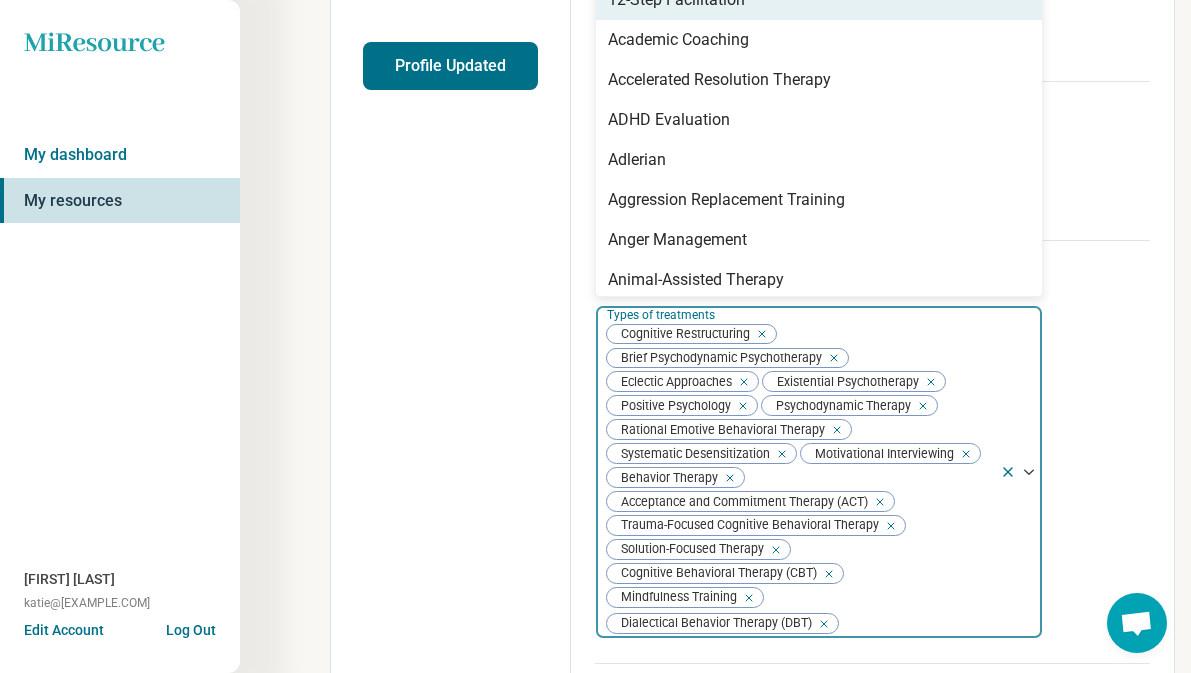 scroll, scrollTop: 472, scrollLeft: 0, axis: vertical 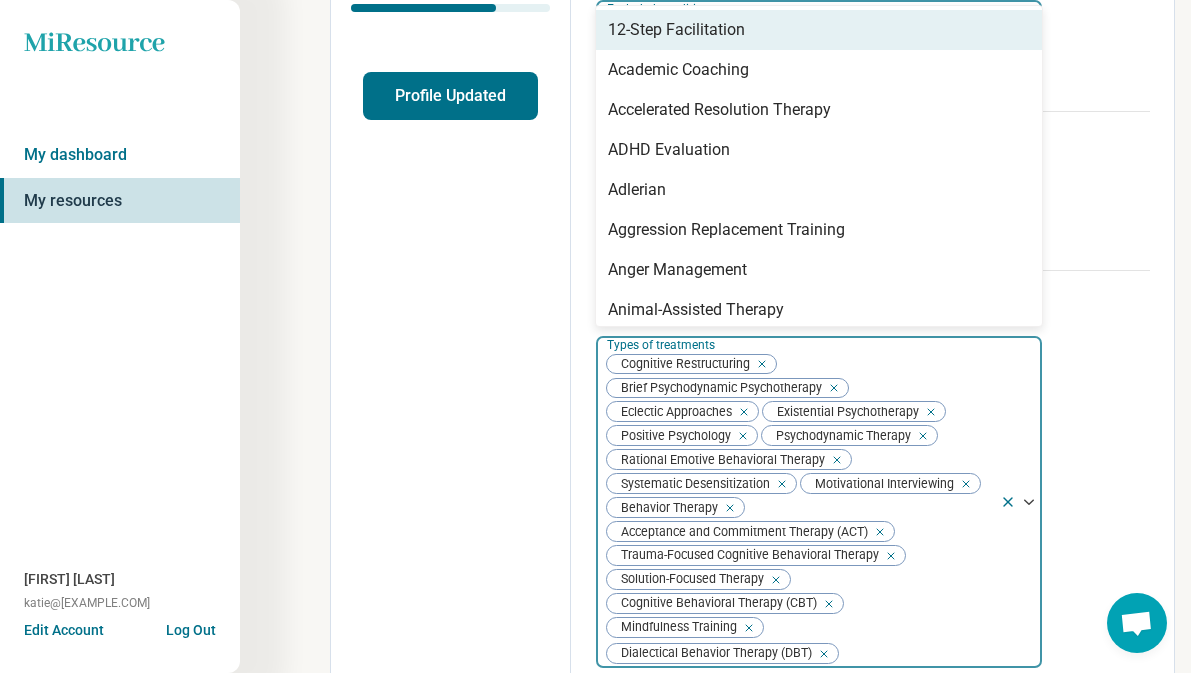 click on "12-Step Facilitation" at bounding box center (819, 30) 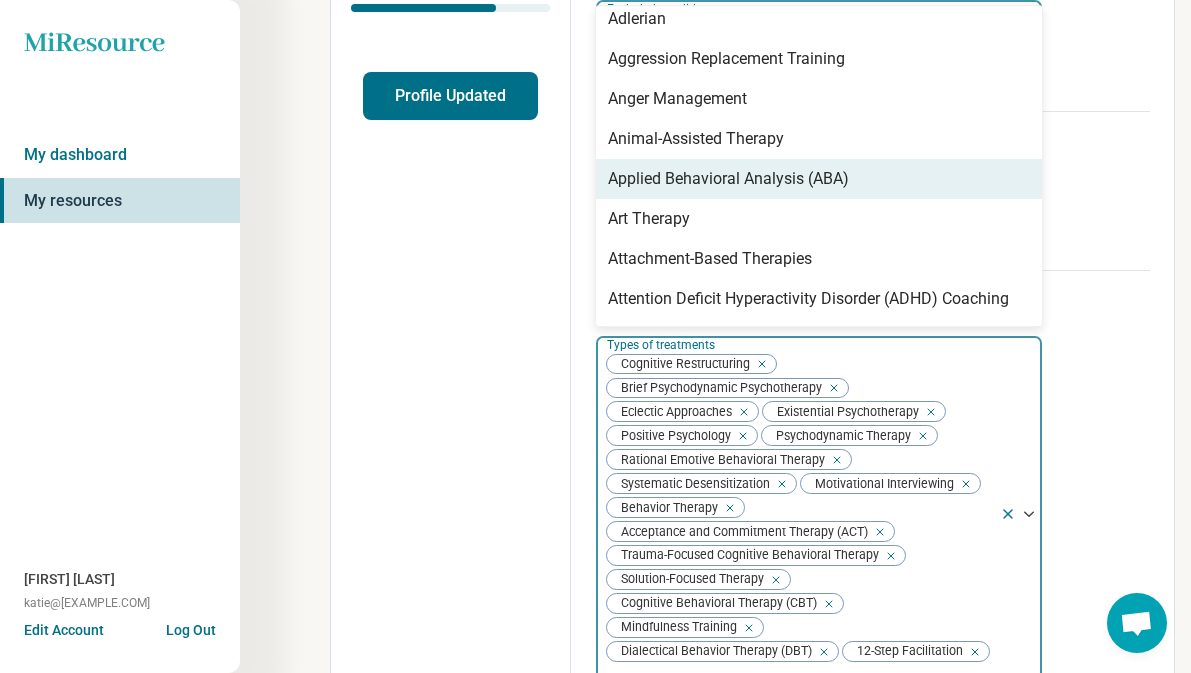 scroll, scrollTop: 251, scrollLeft: 0, axis: vertical 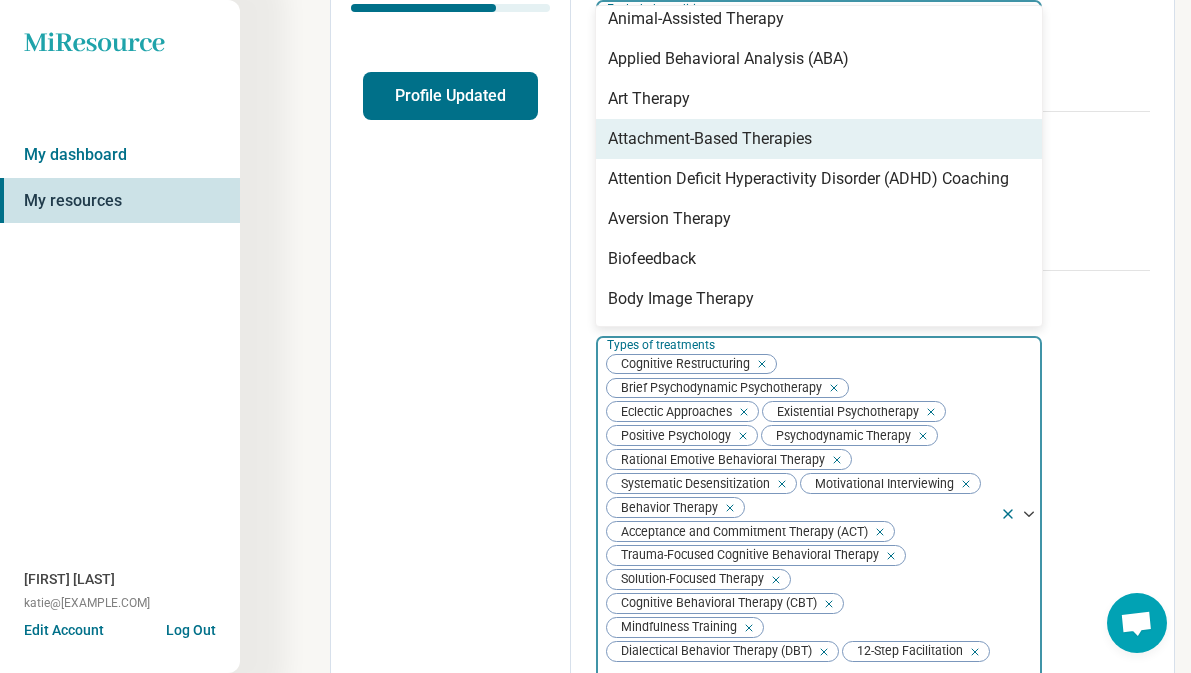 click on "Attachment-Based Therapies" at bounding box center [710, 139] 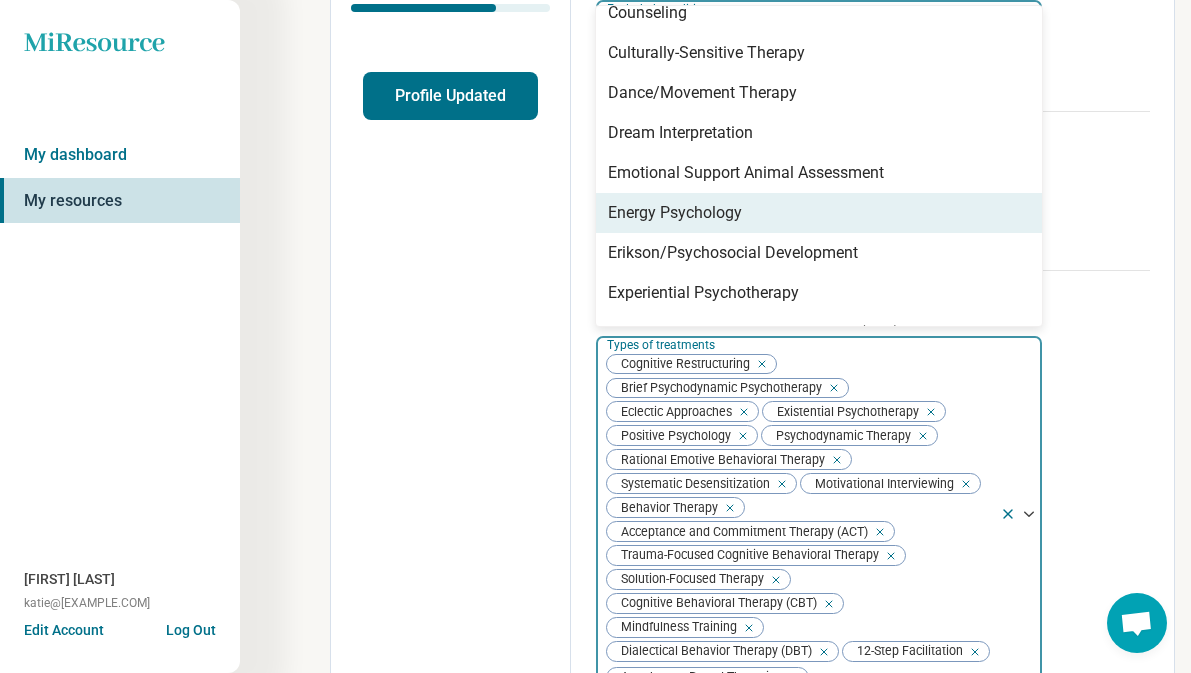 scroll, scrollTop: 1043, scrollLeft: 0, axis: vertical 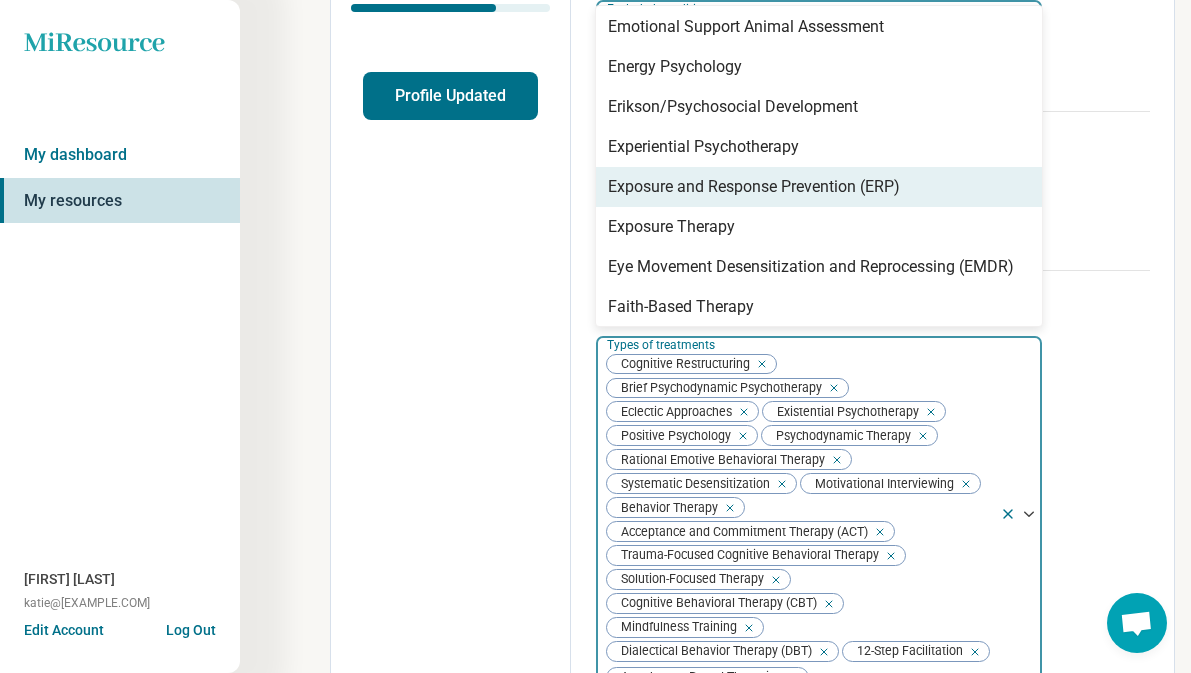 click on "Exposure and Response Prevention (ERP)" at bounding box center (754, 187) 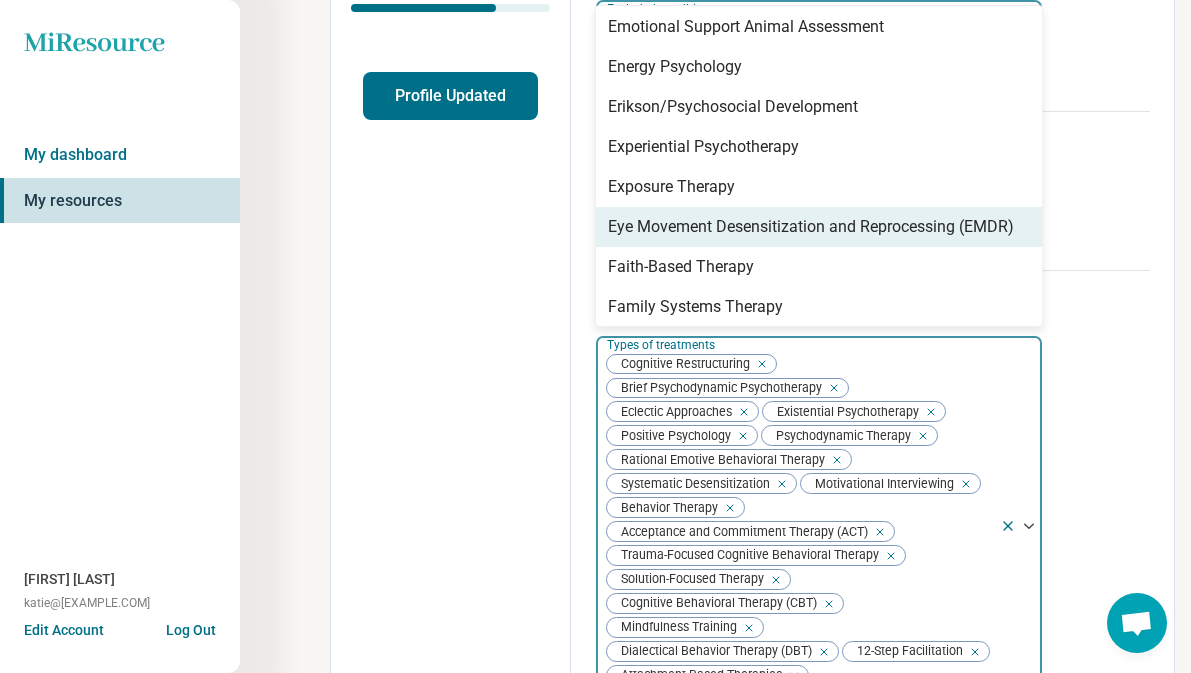 scroll, scrollTop: 1149, scrollLeft: 0, axis: vertical 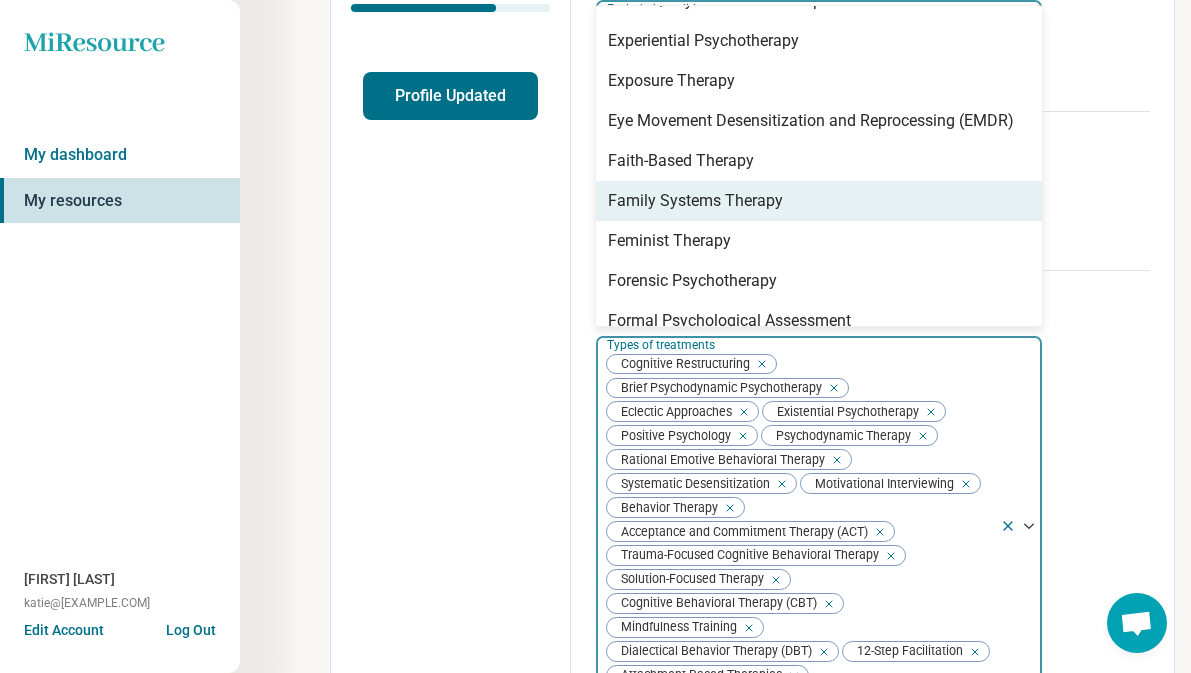 click on "Family Systems Therapy" at bounding box center (819, 201) 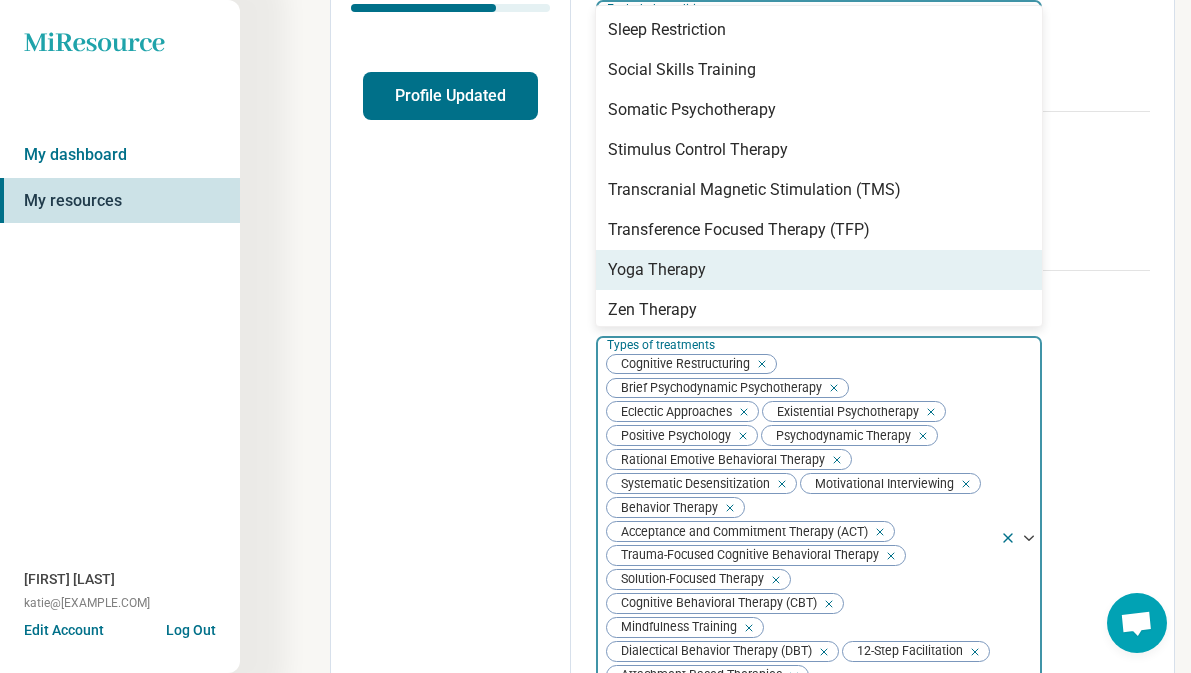scroll, scrollTop: 3048, scrollLeft: 0, axis: vertical 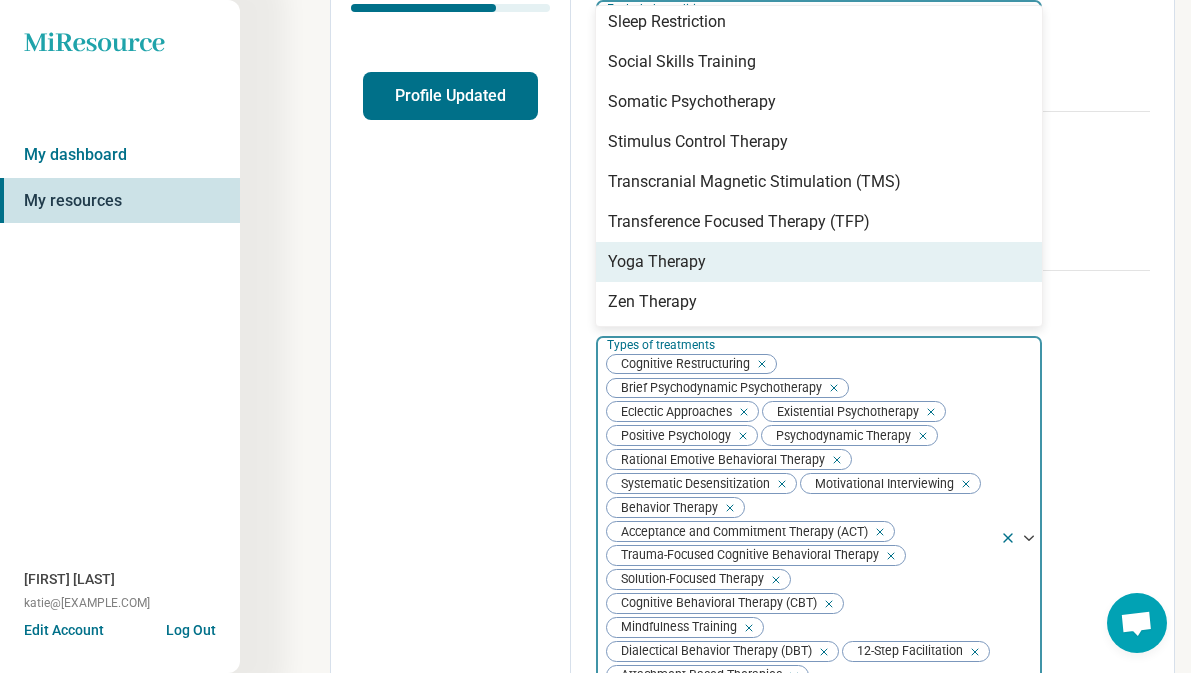 click on "Types of treatments  (optional)" at bounding box center [872, 307] 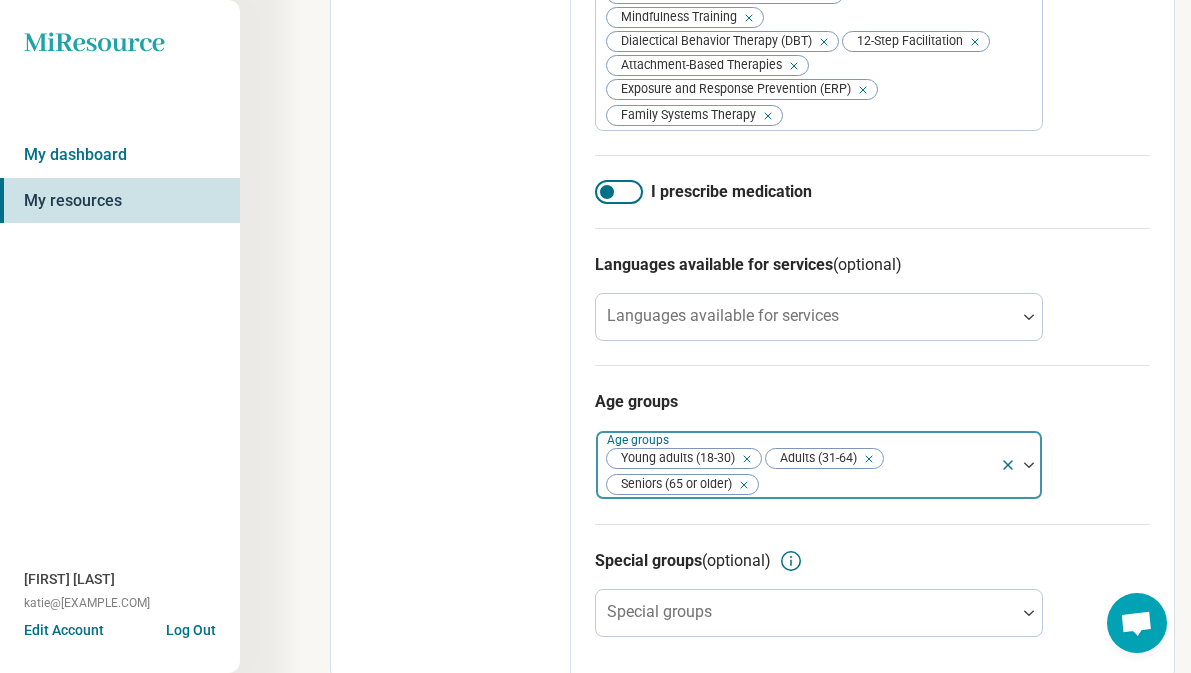scroll, scrollTop: 1111, scrollLeft: 0, axis: vertical 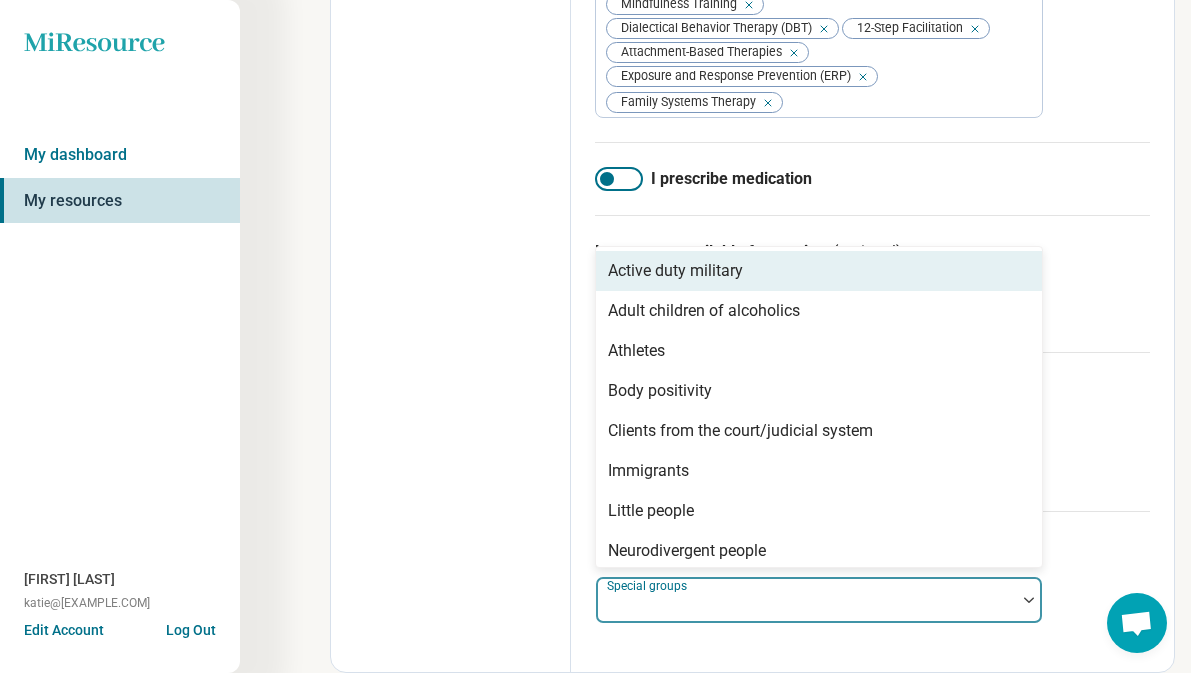 click at bounding box center (806, 608) 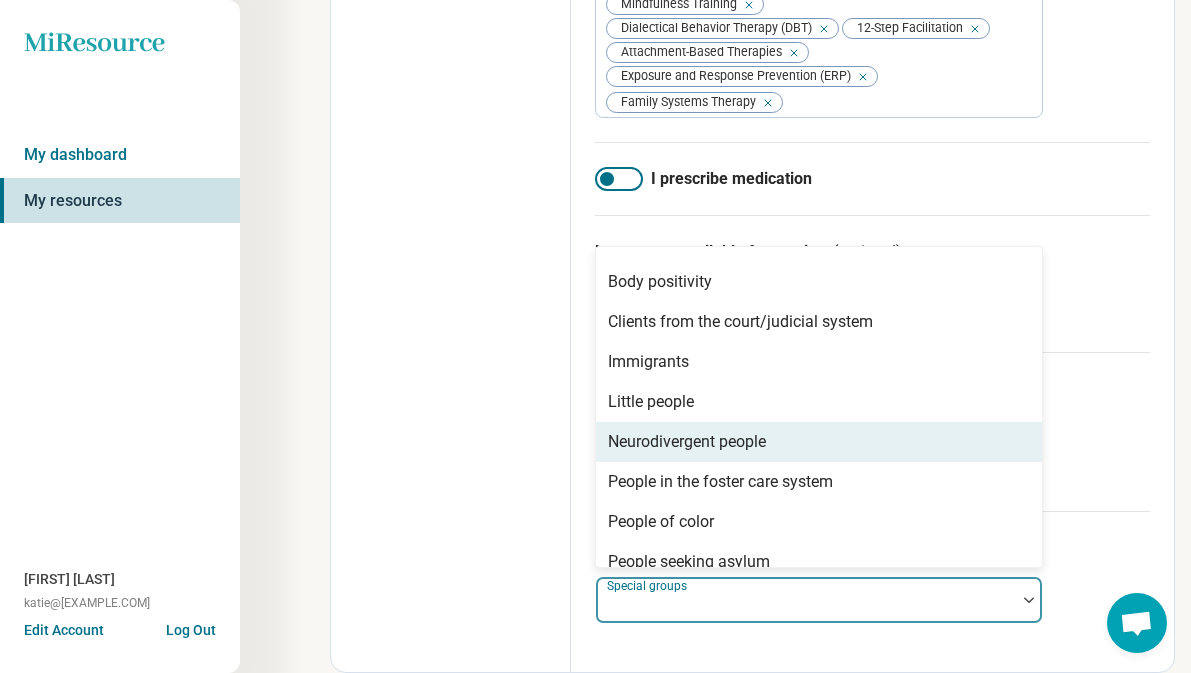 scroll, scrollTop: 0, scrollLeft: 0, axis: both 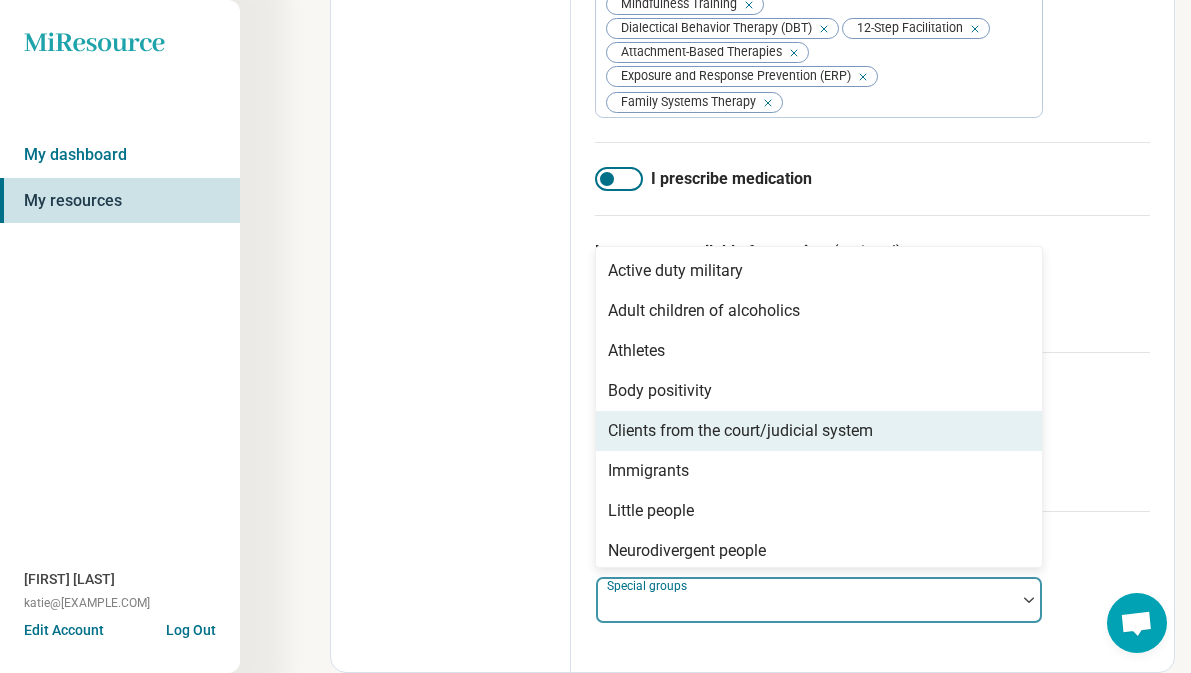 click on "Edit profile General Specialty Credentials Location Payment Schedule Profile completion:  73 % Profile Updated" at bounding box center [451, -163] 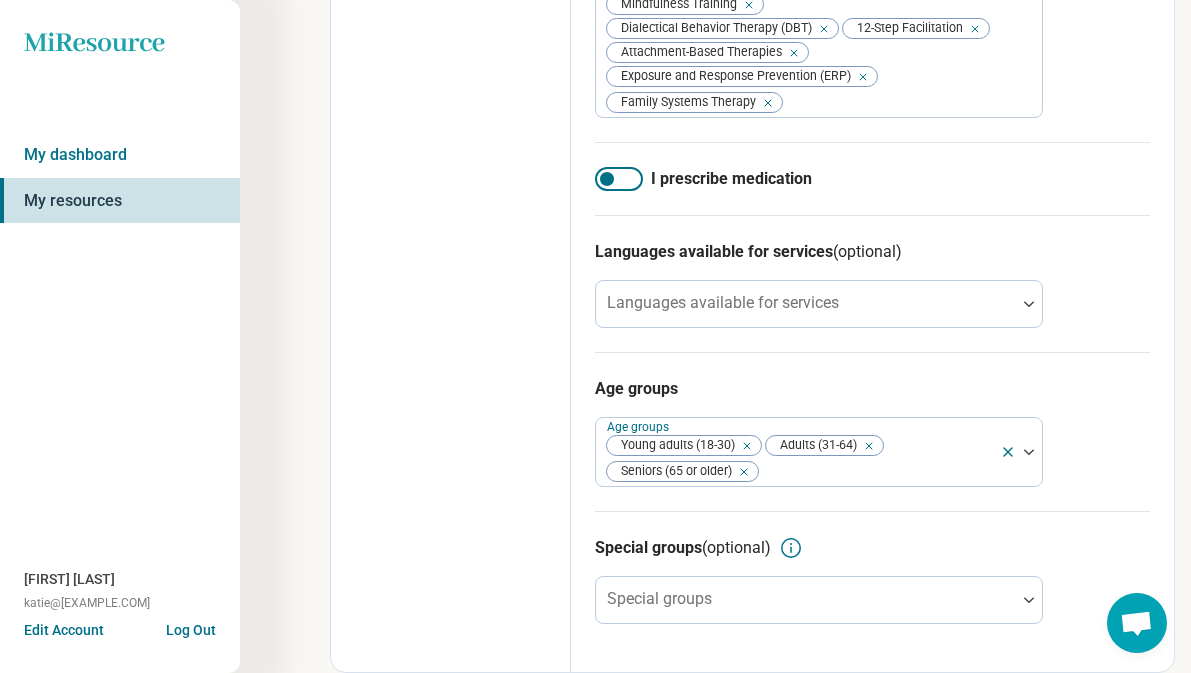 scroll, scrollTop: 0, scrollLeft: 0, axis: both 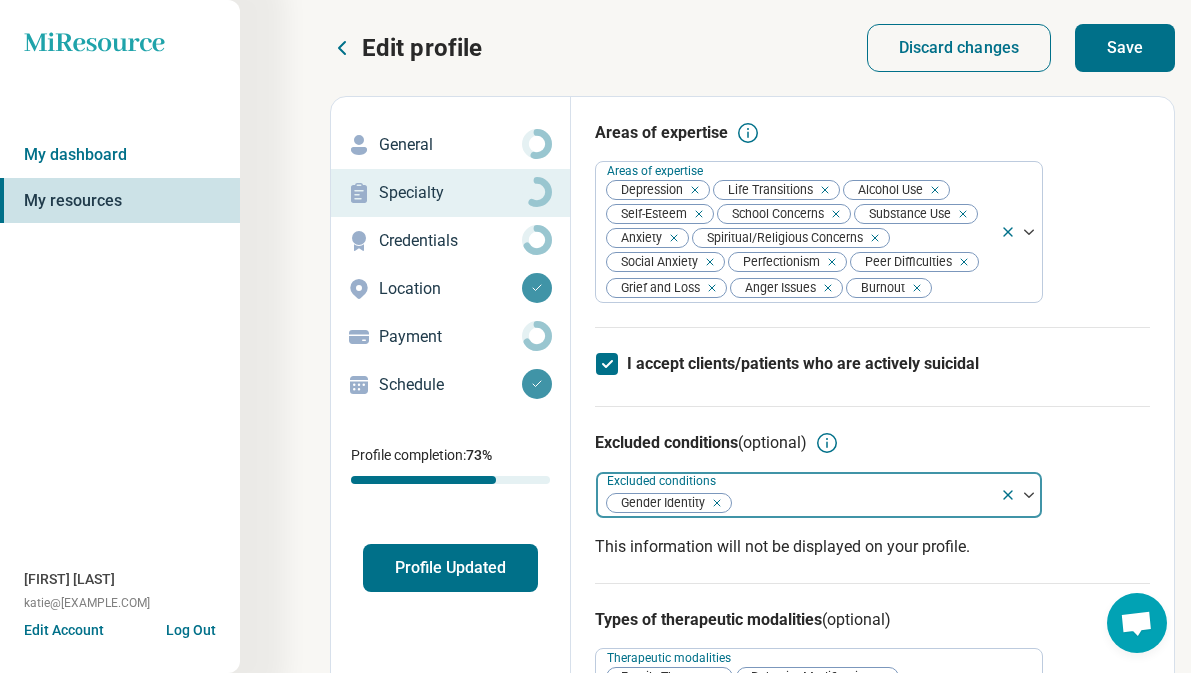 click on "Save" at bounding box center (1125, 48) 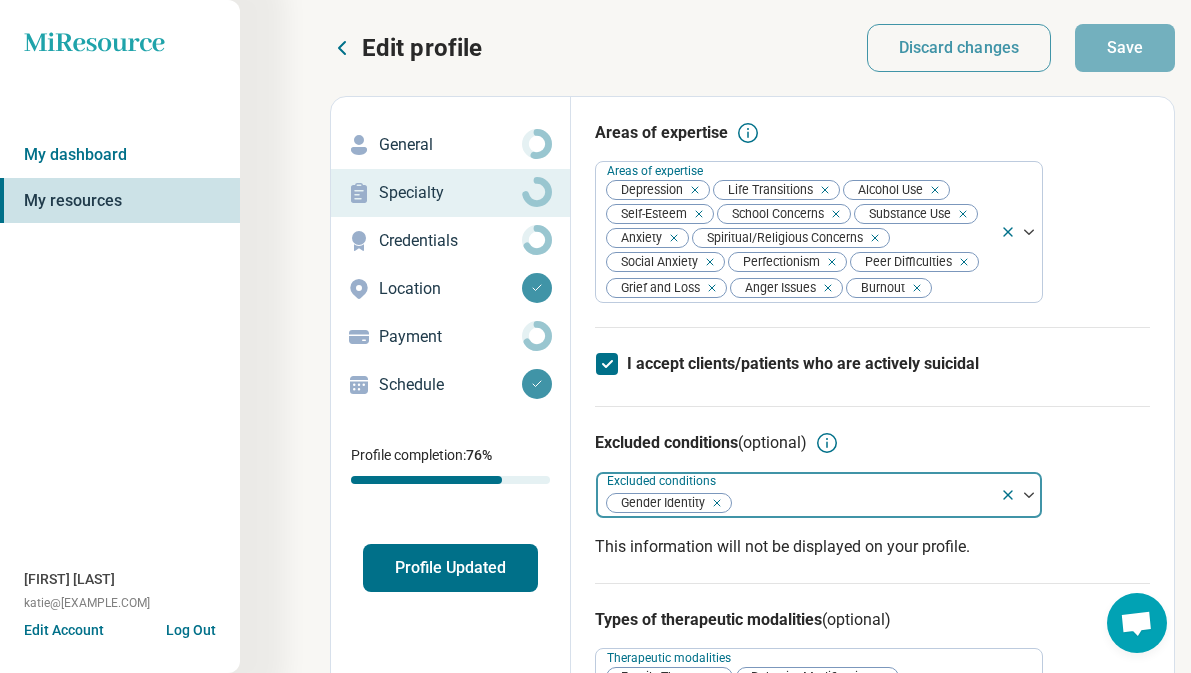 click on "Profile Updated" at bounding box center [450, 568] 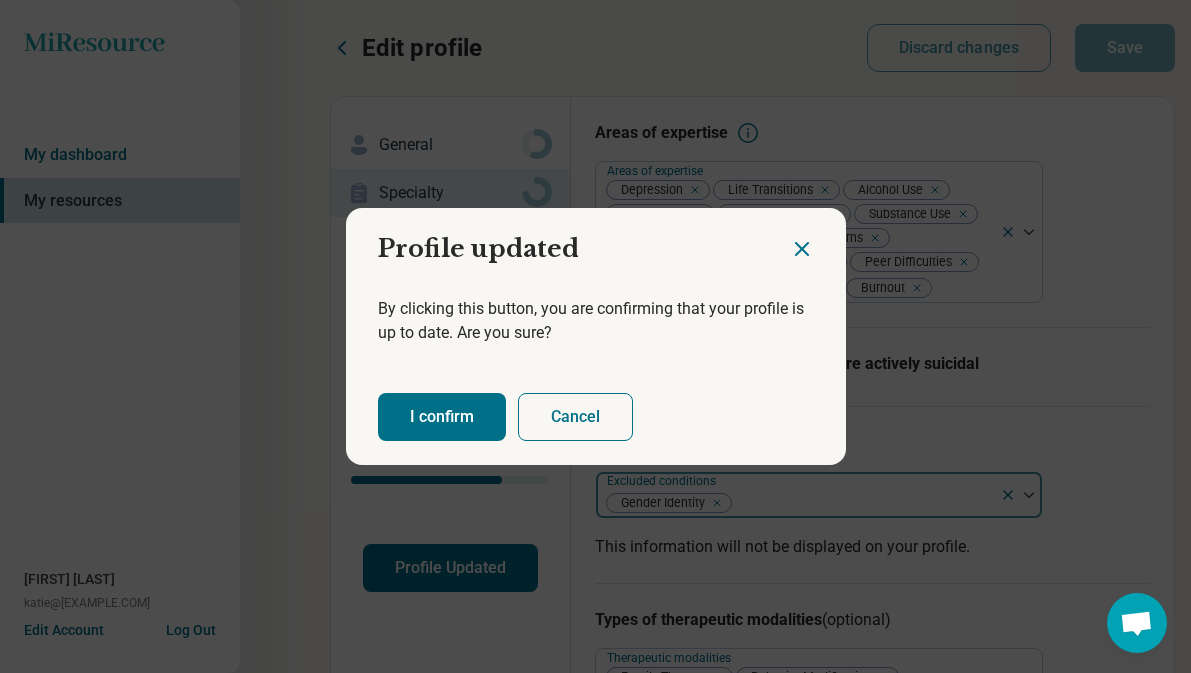click on "I confirm" at bounding box center (442, 417) 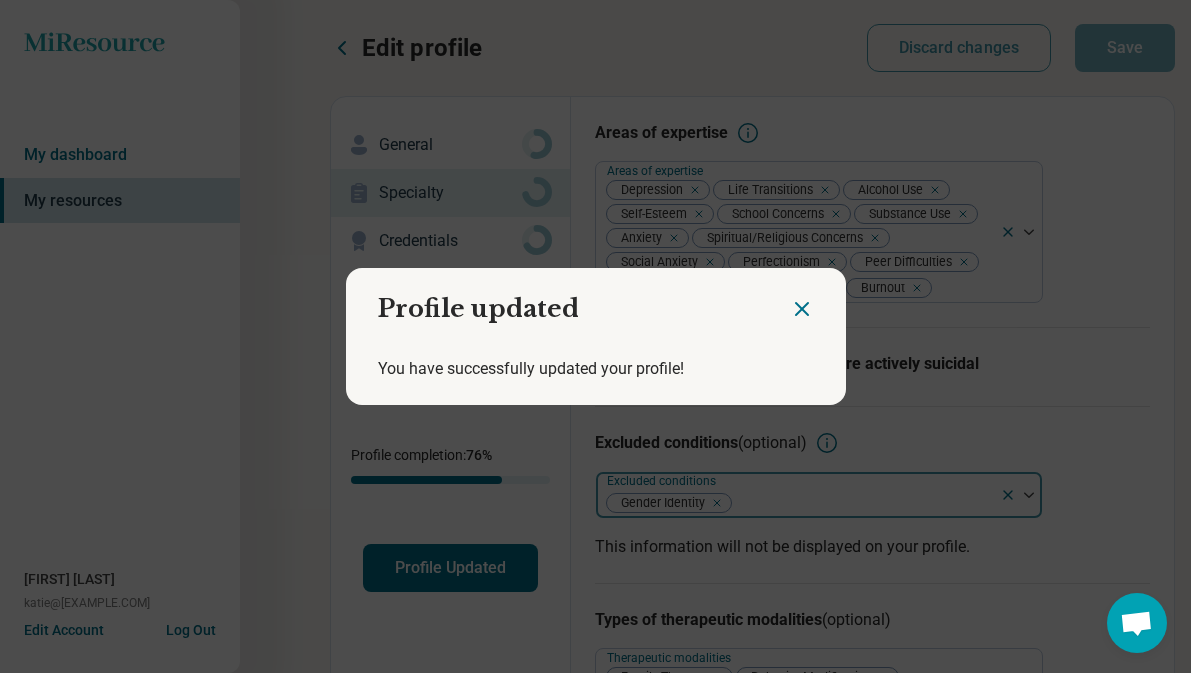 type 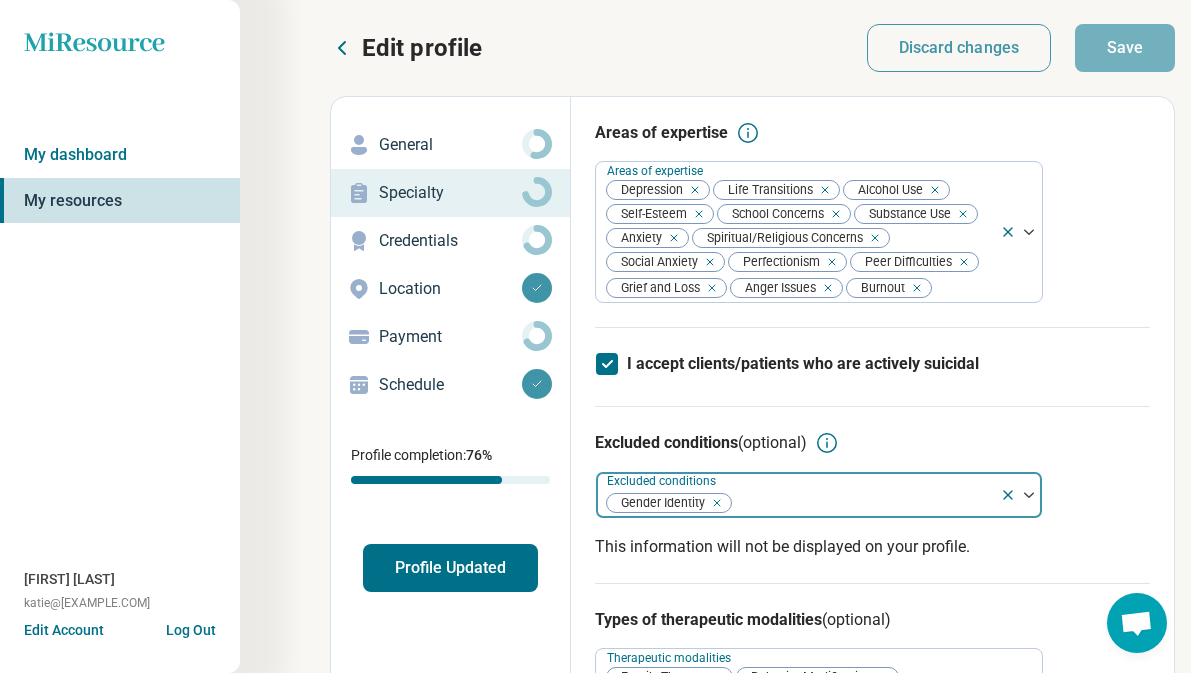 click 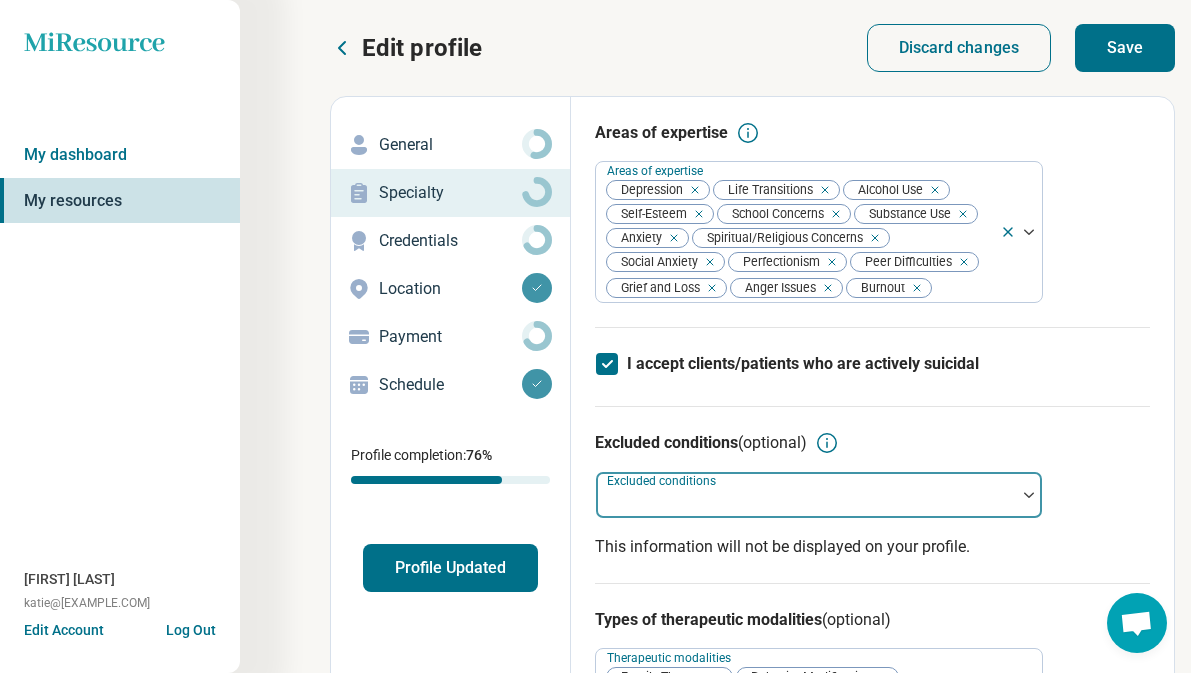 click on "Save" at bounding box center (1125, 48) 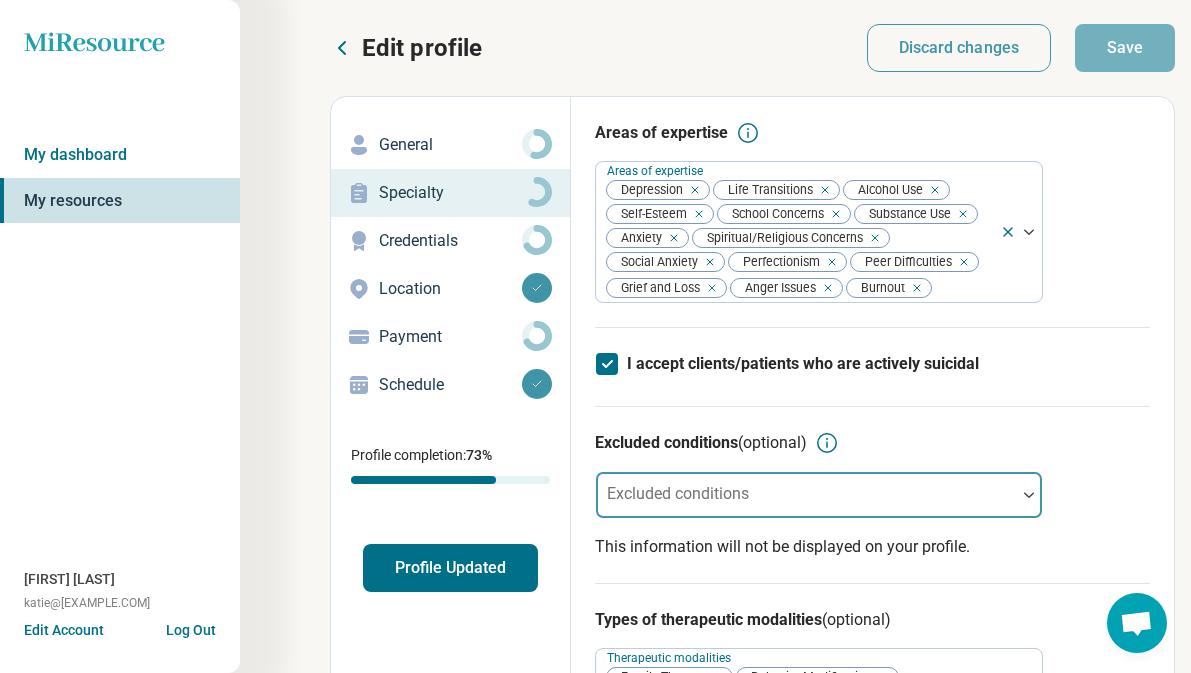 click on "Specialty" at bounding box center (450, 193) 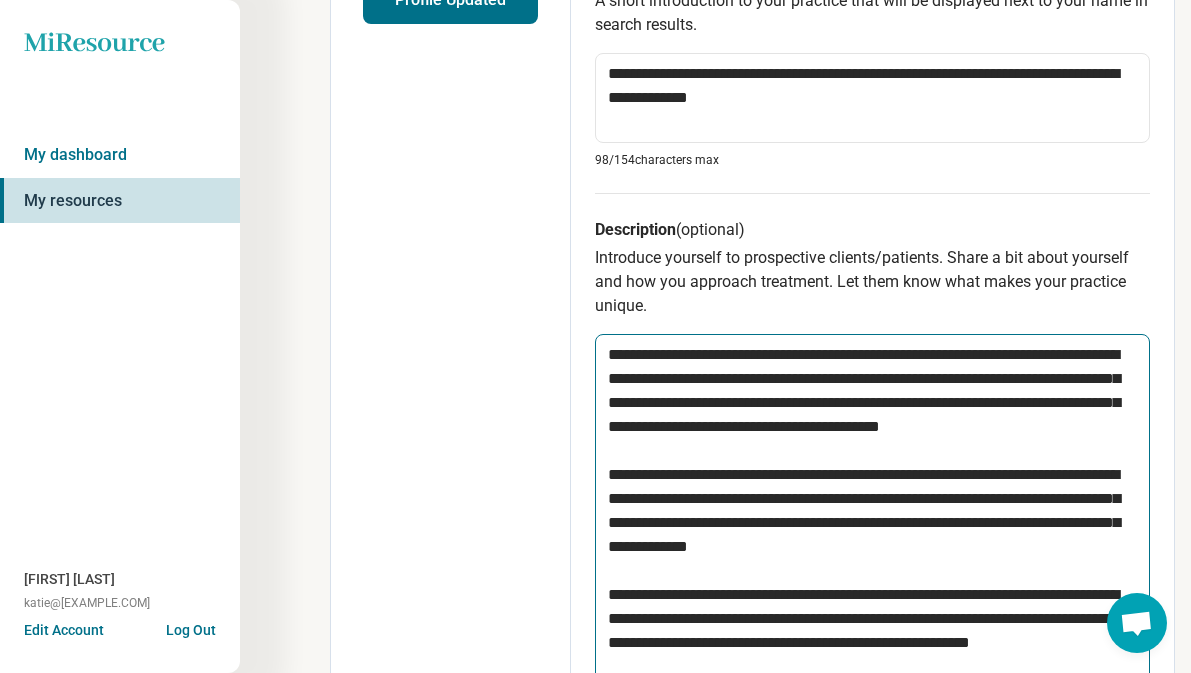 scroll, scrollTop: 614, scrollLeft: 0, axis: vertical 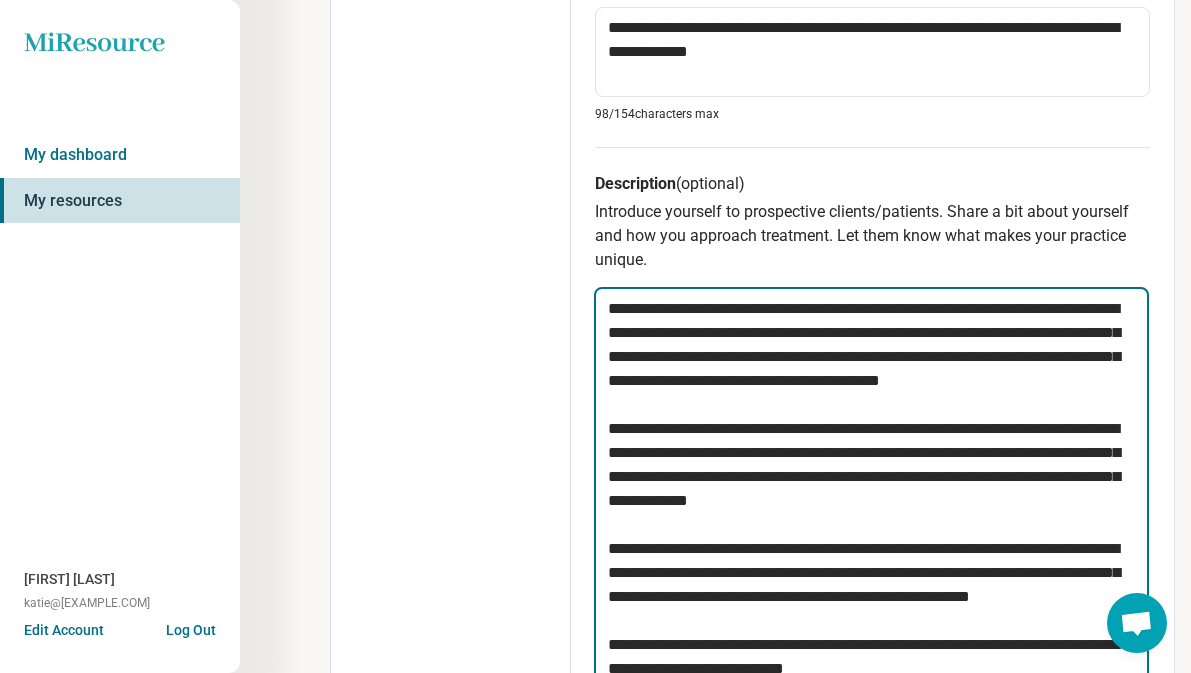 drag, startPoint x: 687, startPoint y: 456, endPoint x: 642, endPoint y: 457, distance: 45.01111 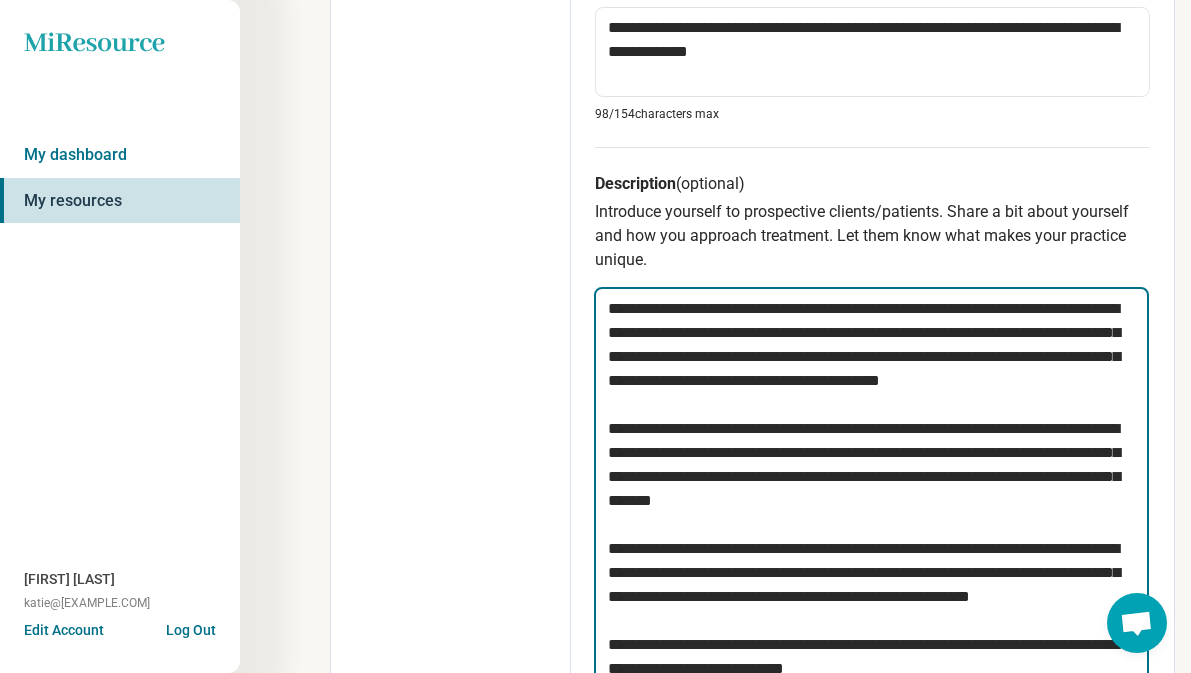 type on "*" 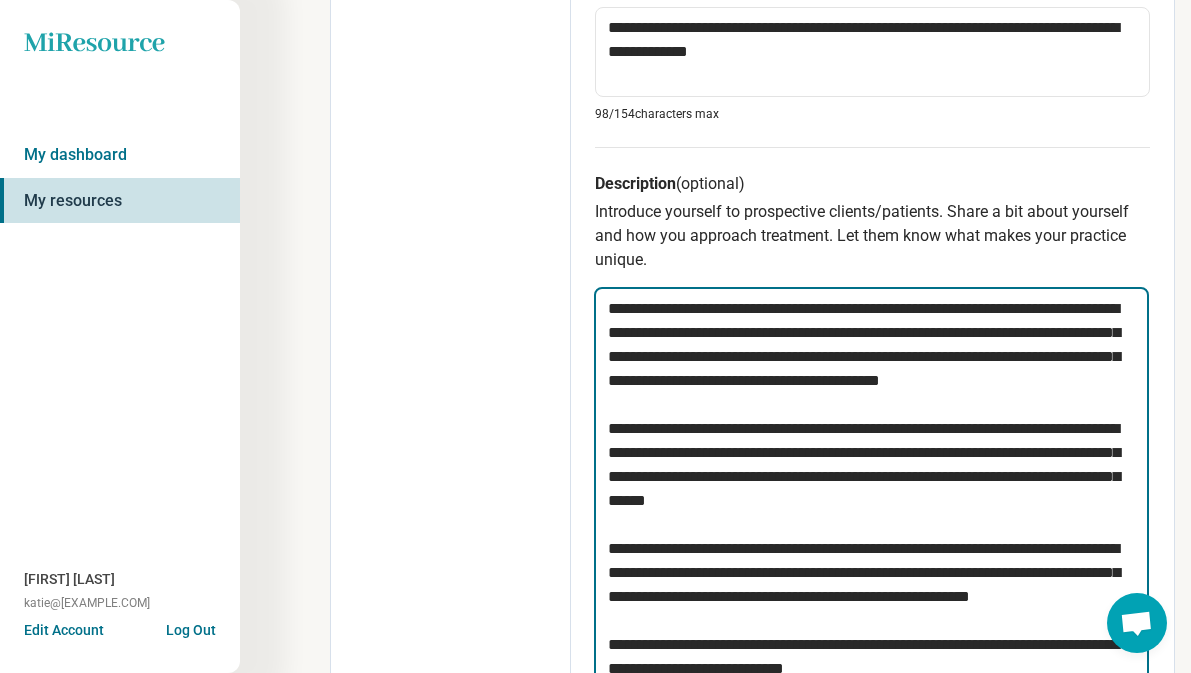 type on "*" 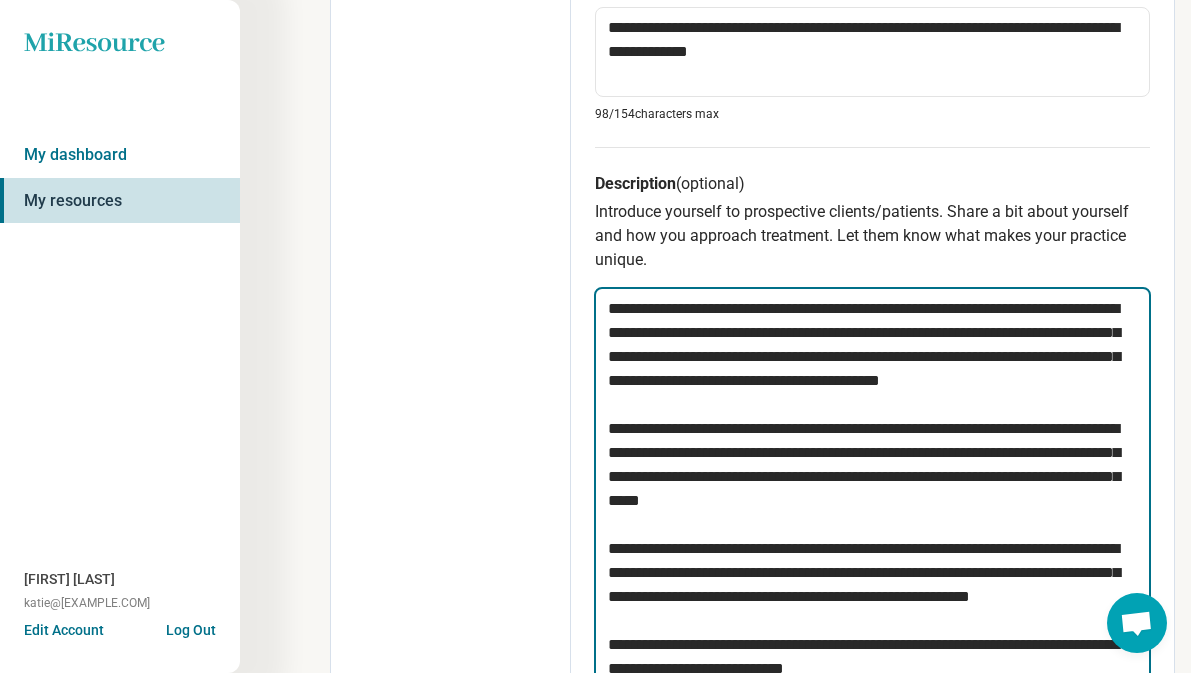 type on "*" 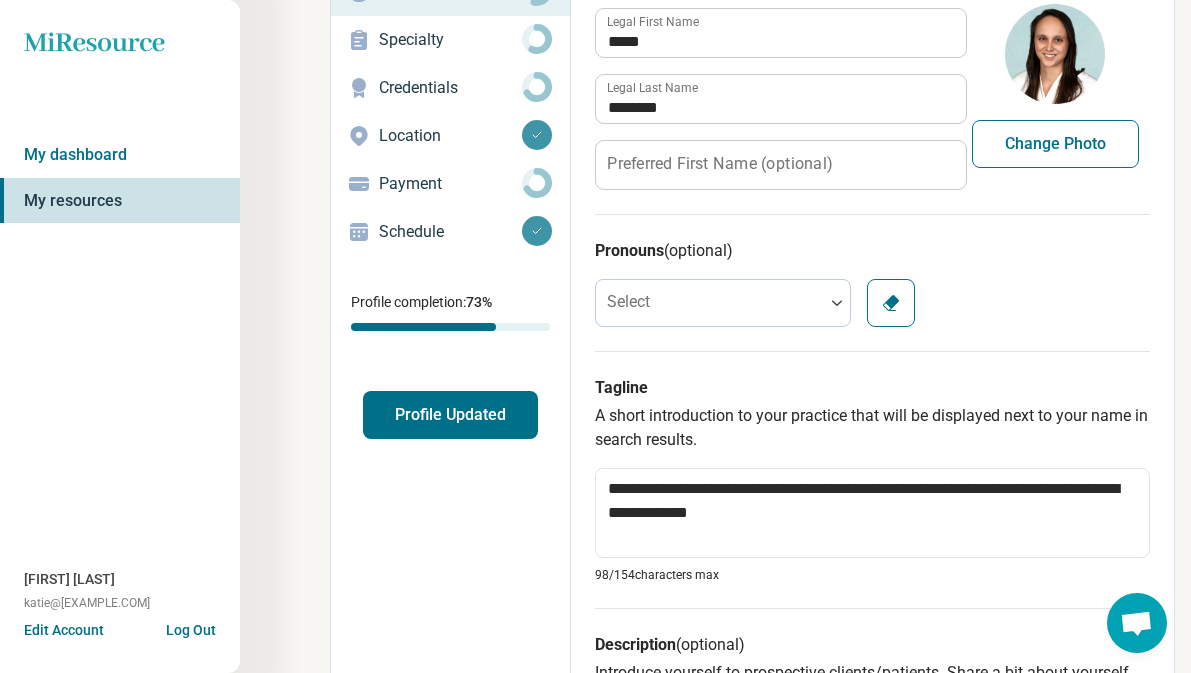 scroll, scrollTop: 0, scrollLeft: 0, axis: both 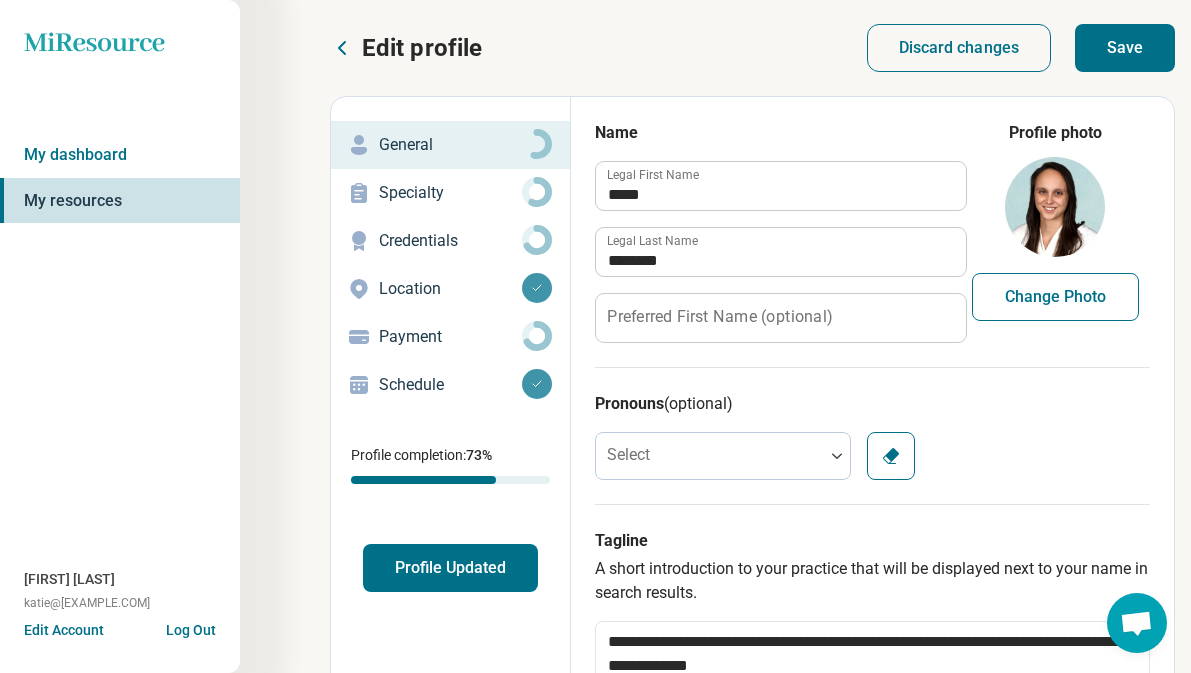 type on "**********" 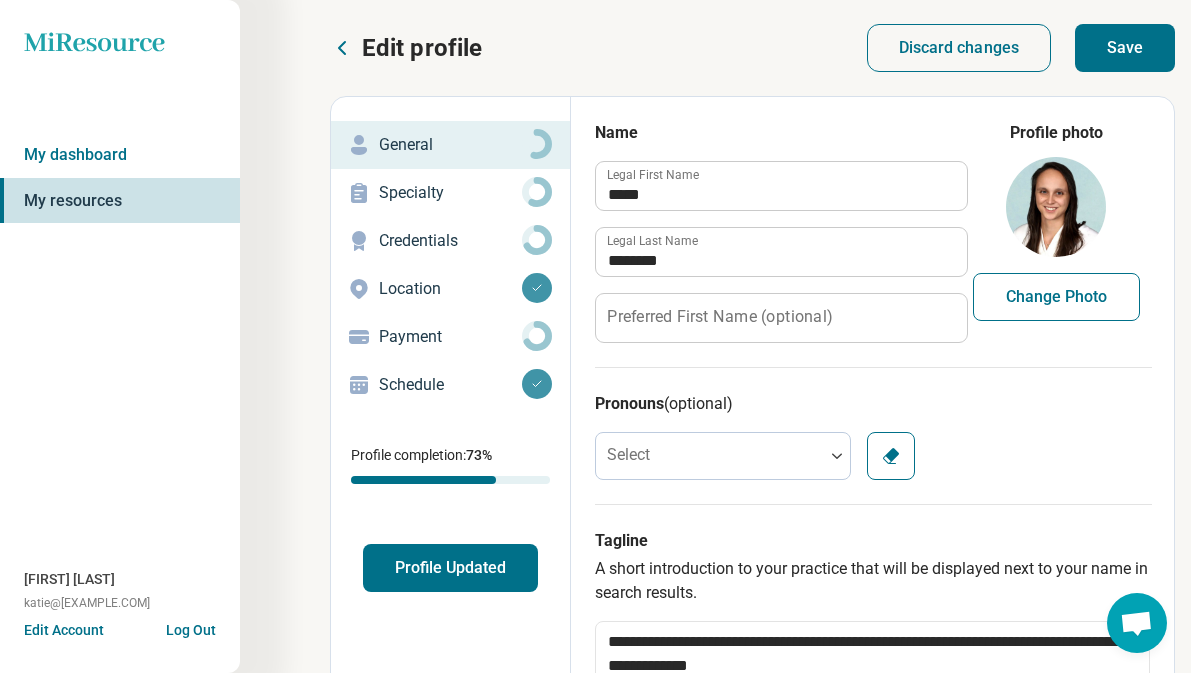 click on "Save" at bounding box center (1125, 48) 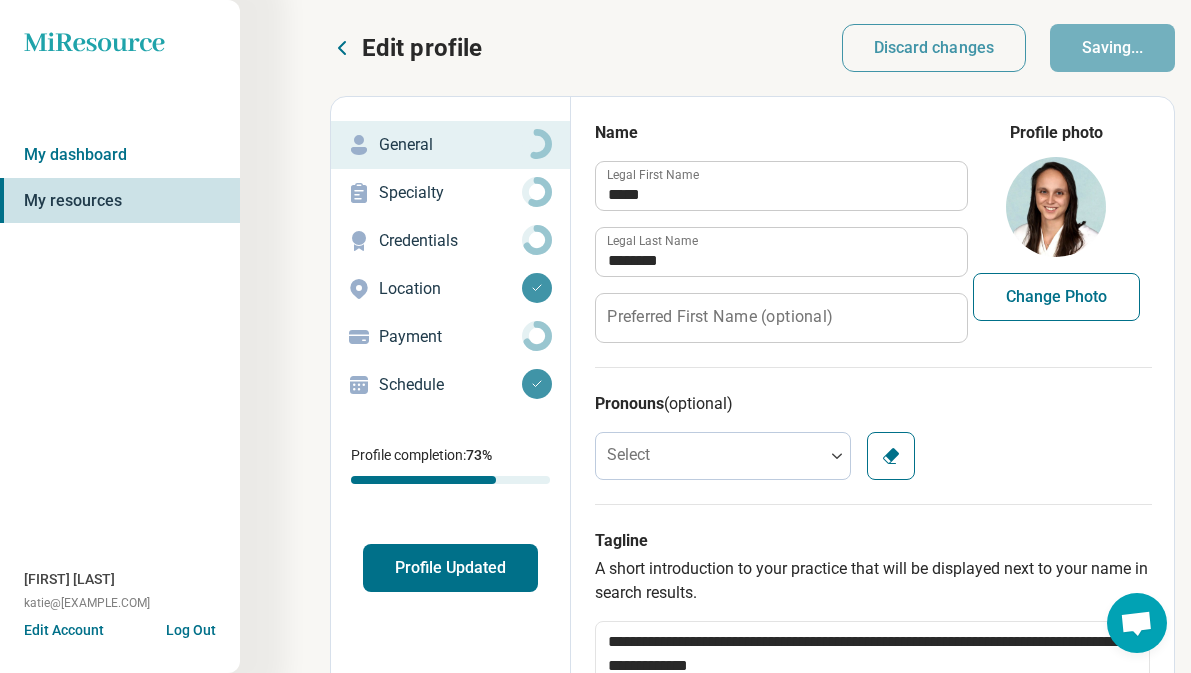type on "*" 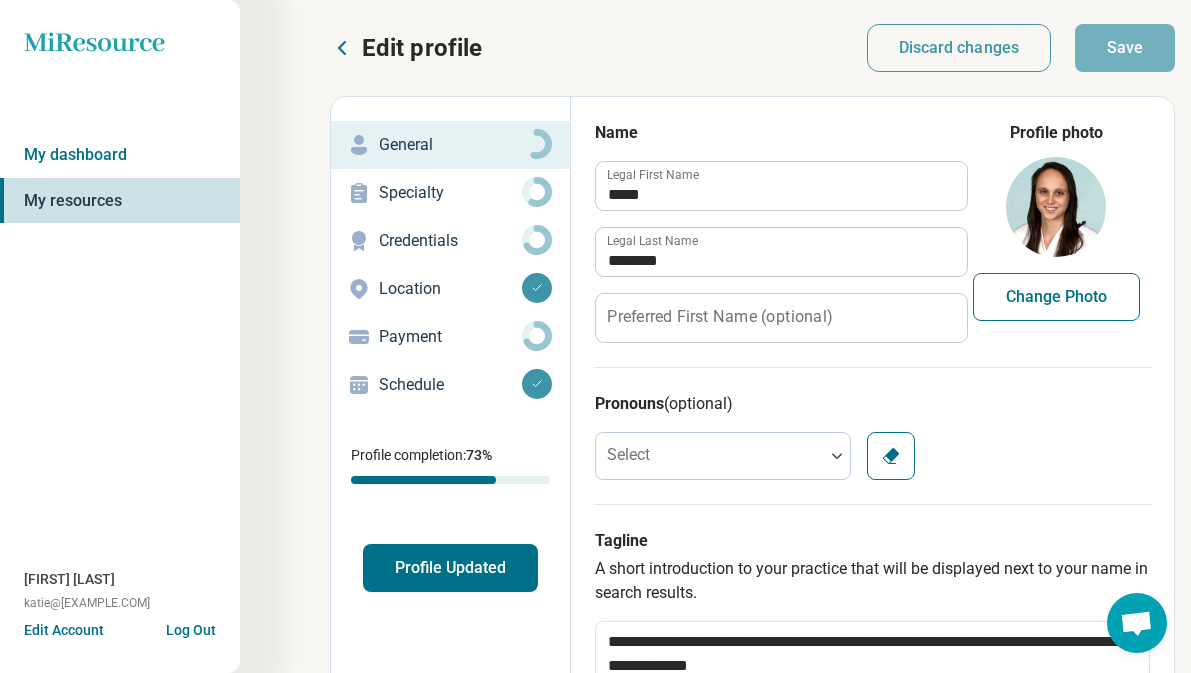 click on "Profile Updated" at bounding box center [450, 568] 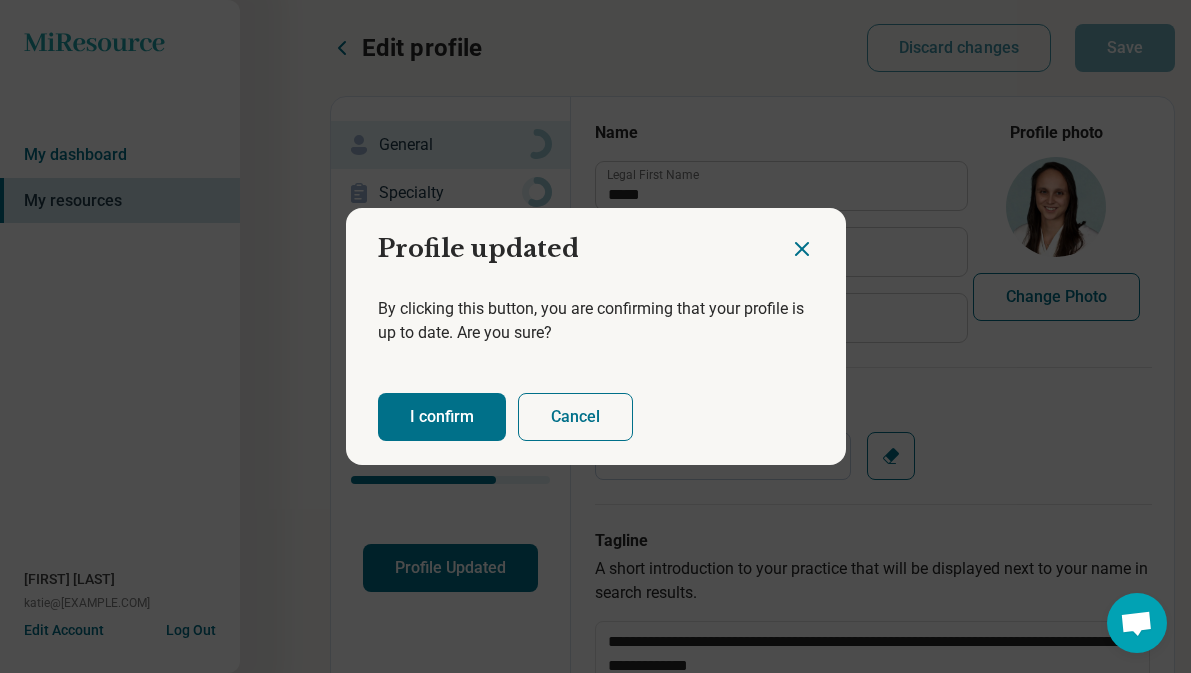click on "I confirm" at bounding box center [442, 417] 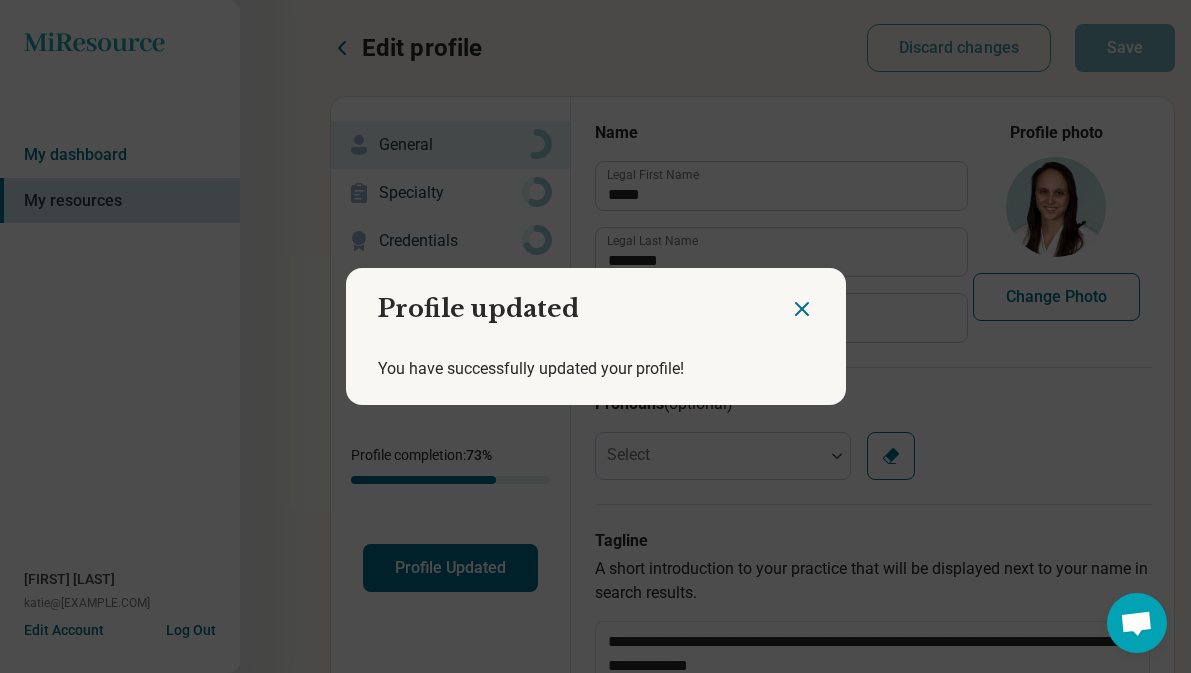 click at bounding box center (818, 301) 